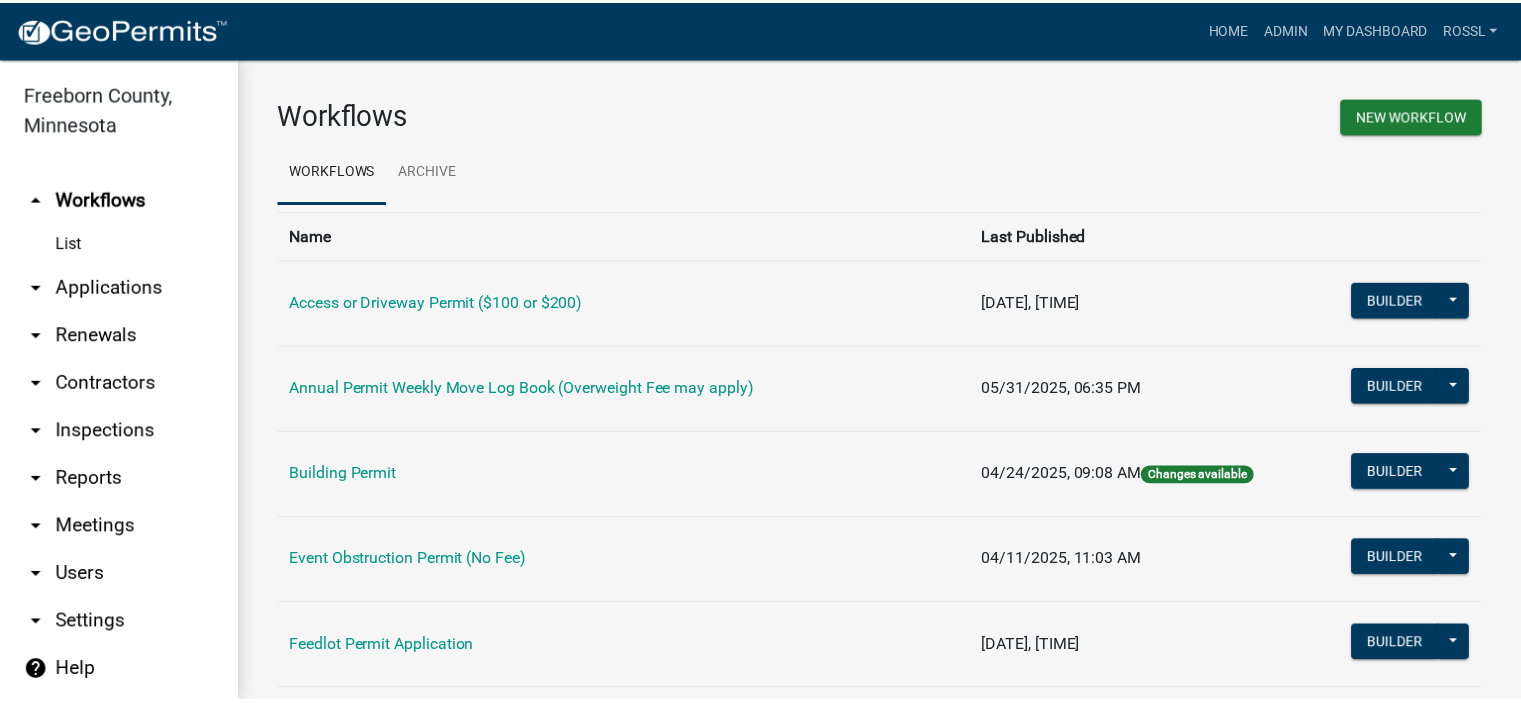 scroll, scrollTop: 0, scrollLeft: 0, axis: both 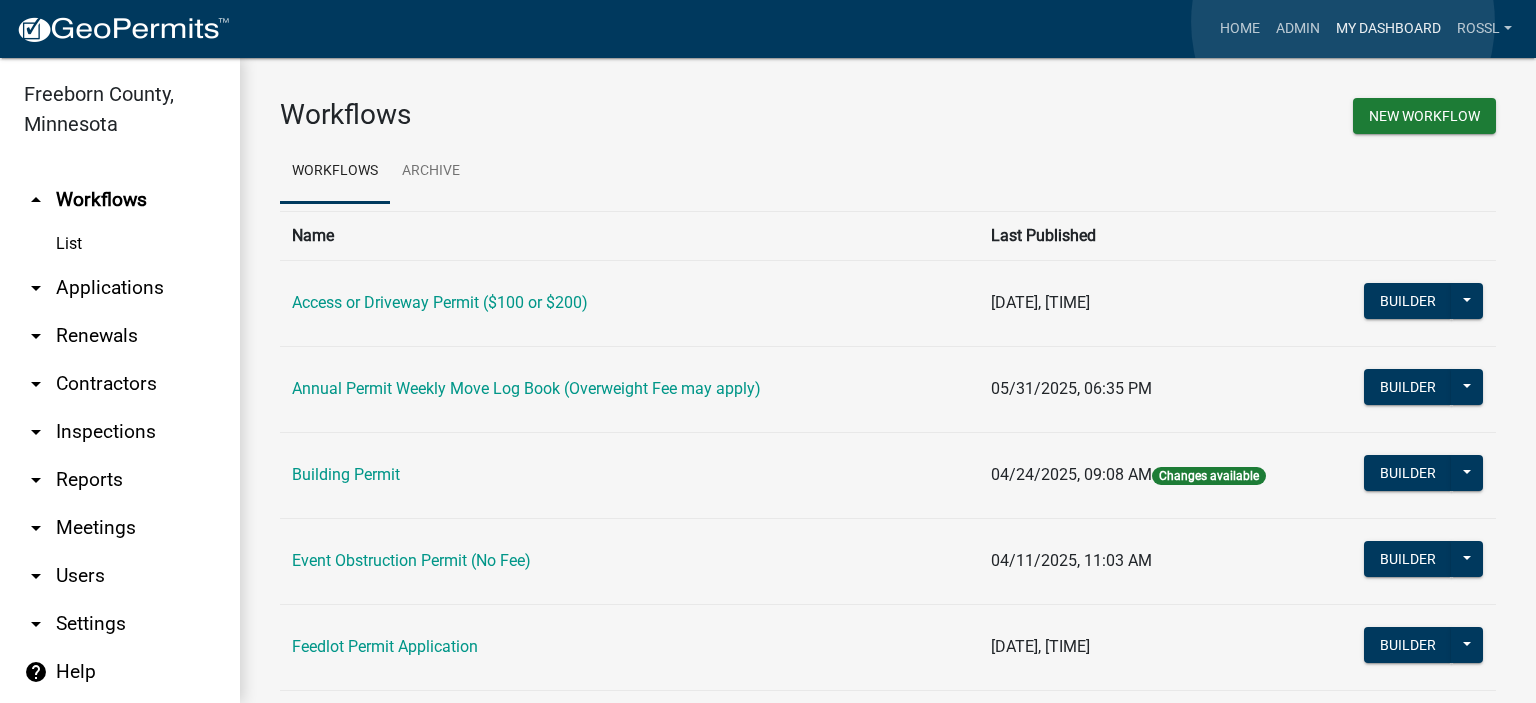 click on "My Dashboard" at bounding box center (1388, 29) 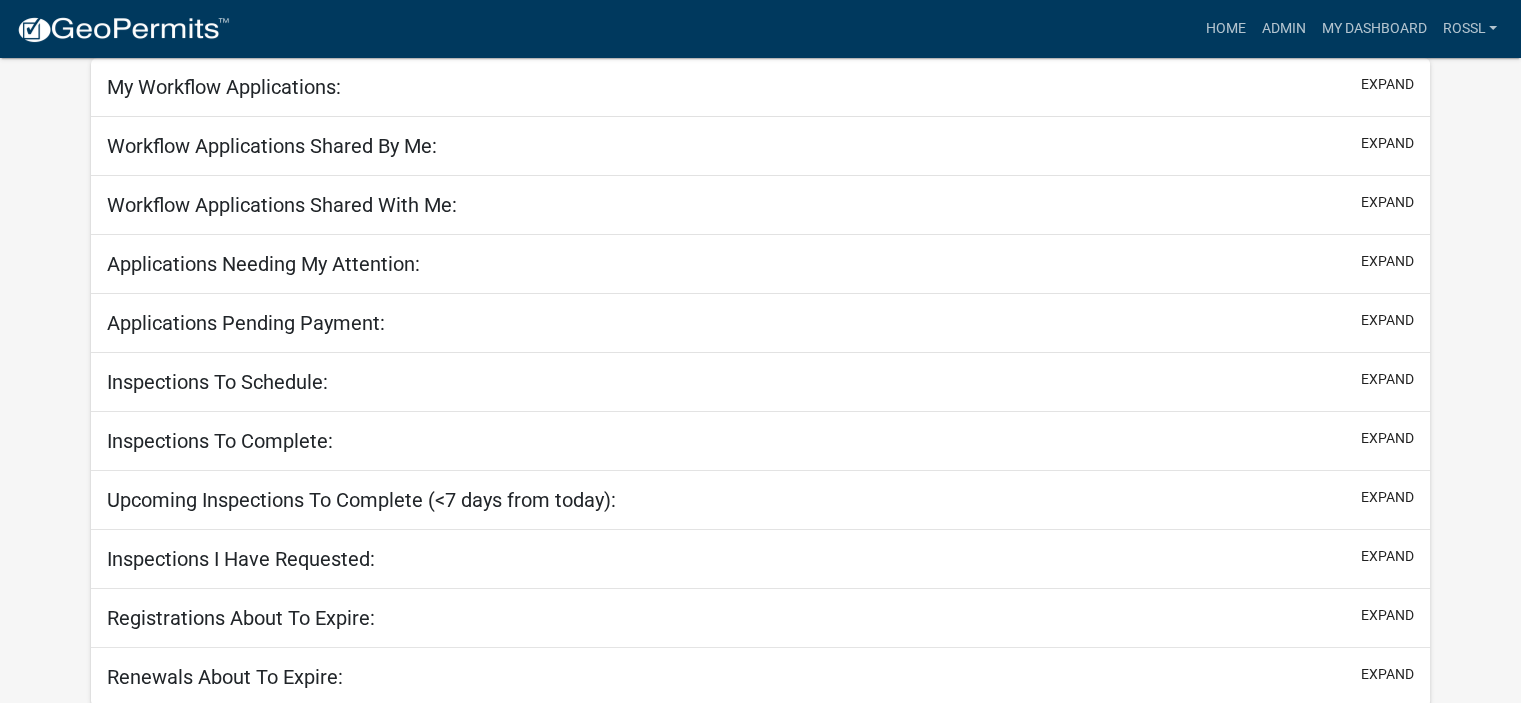 scroll, scrollTop: 136, scrollLeft: 0, axis: vertical 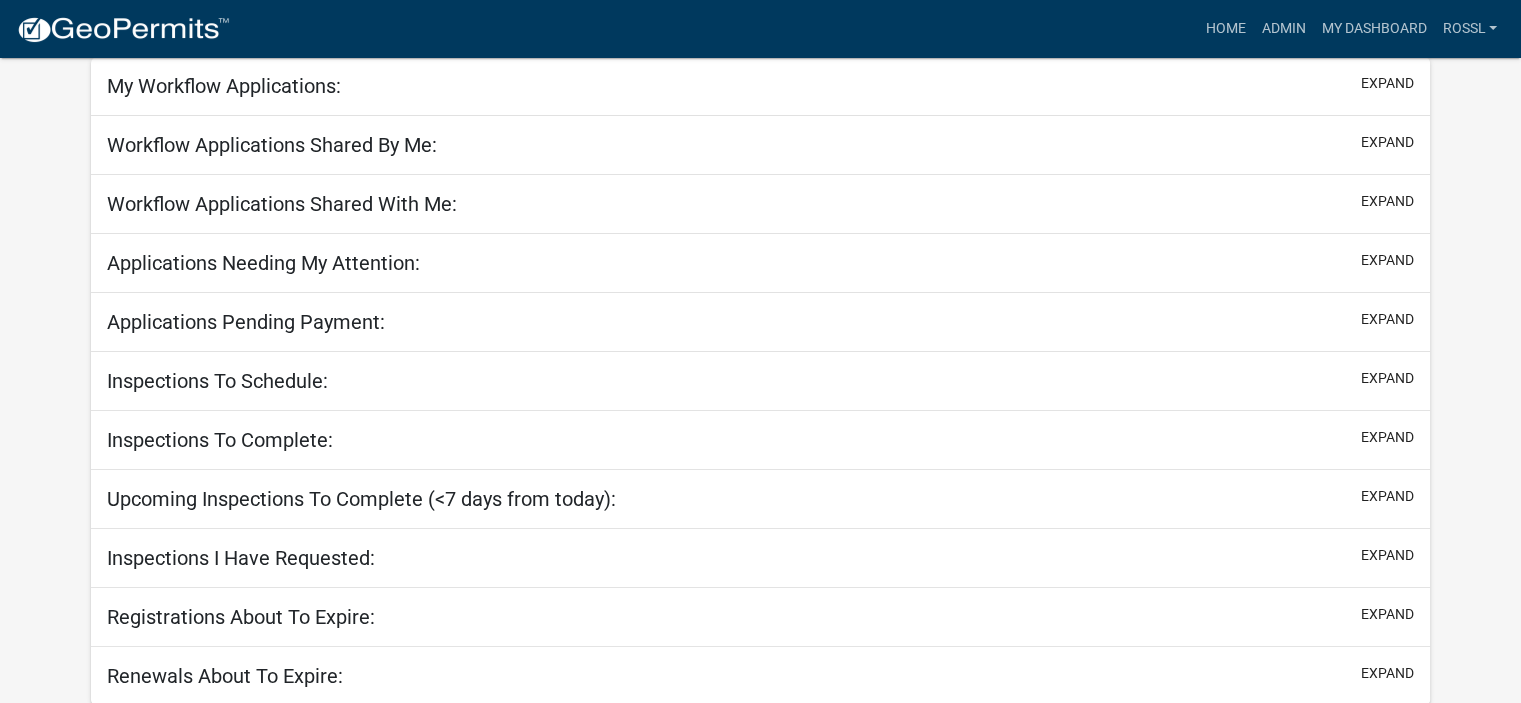 select on "2: 50" 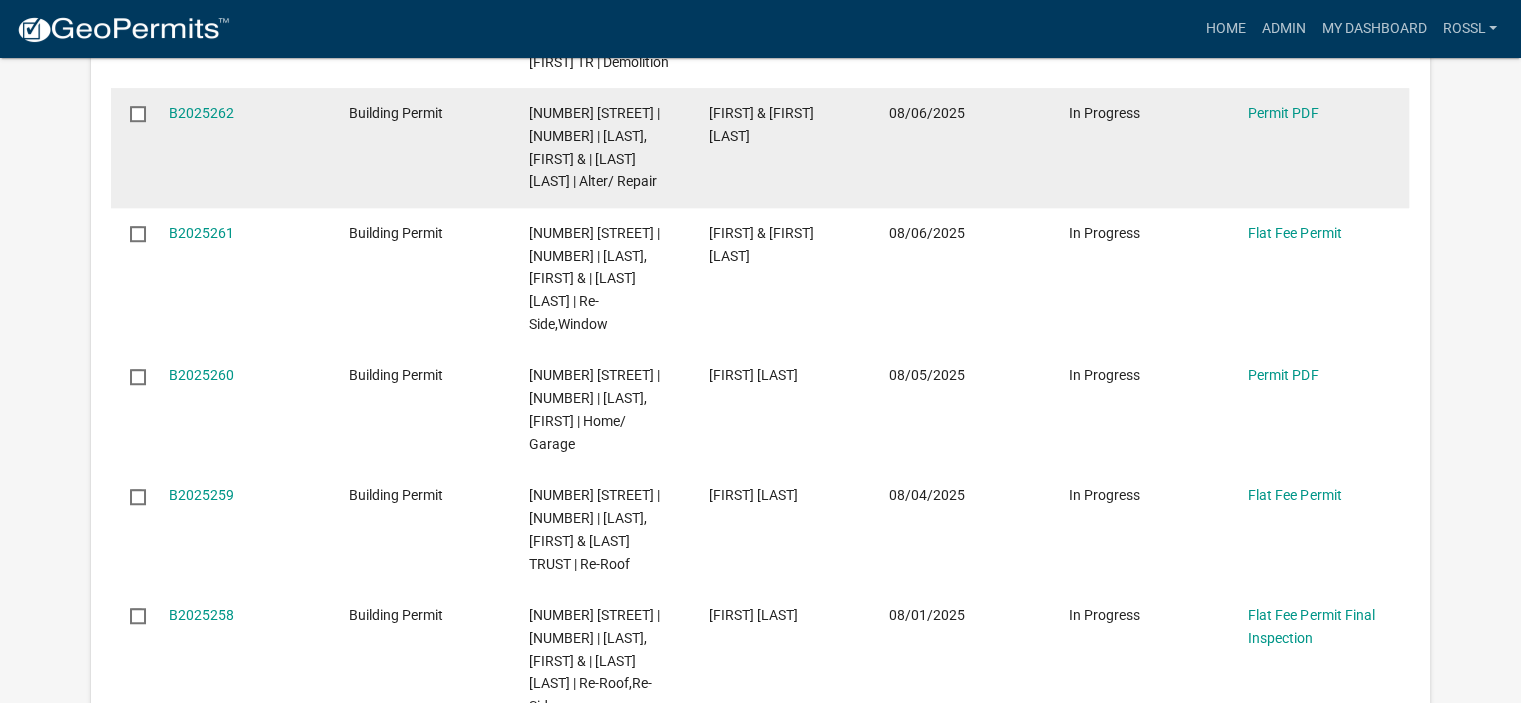 scroll, scrollTop: 1536, scrollLeft: 0, axis: vertical 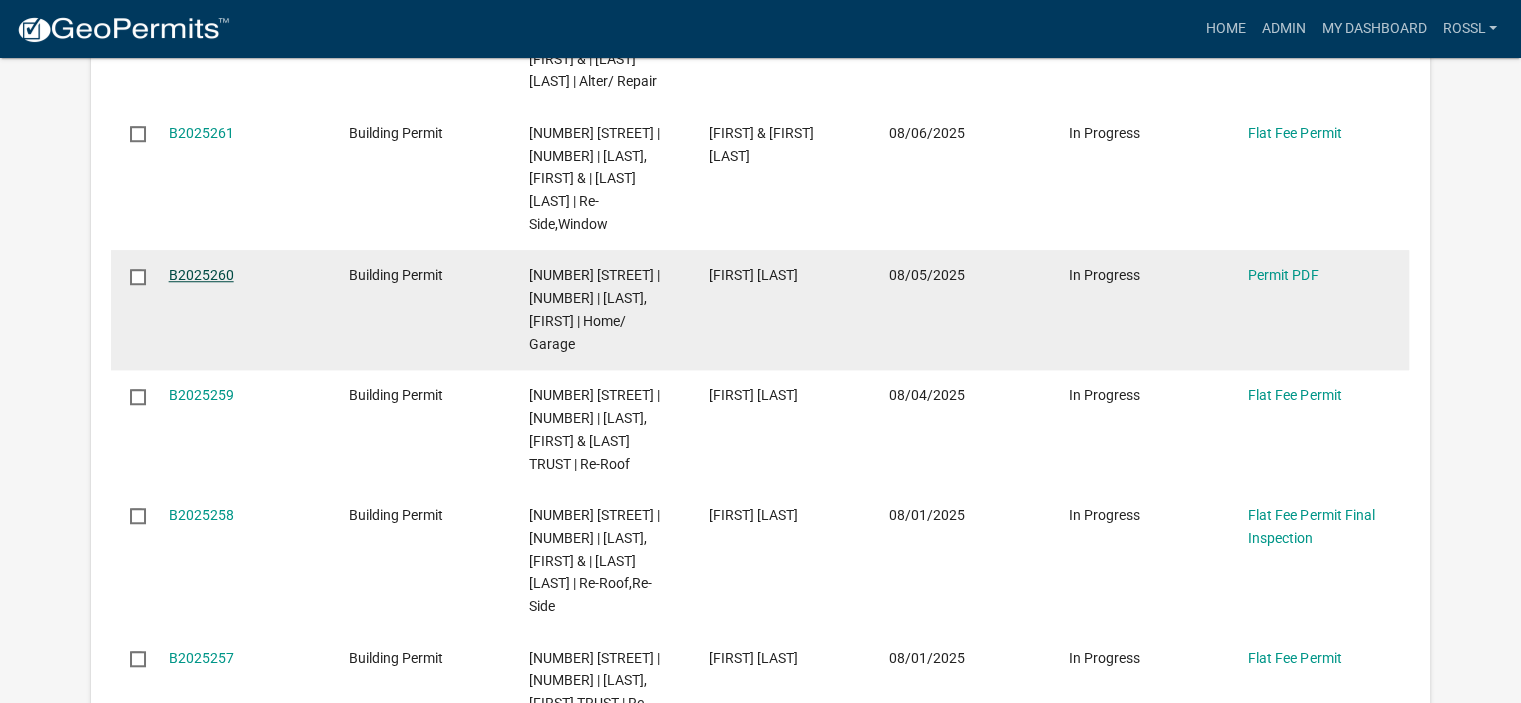 click on "B2025260" 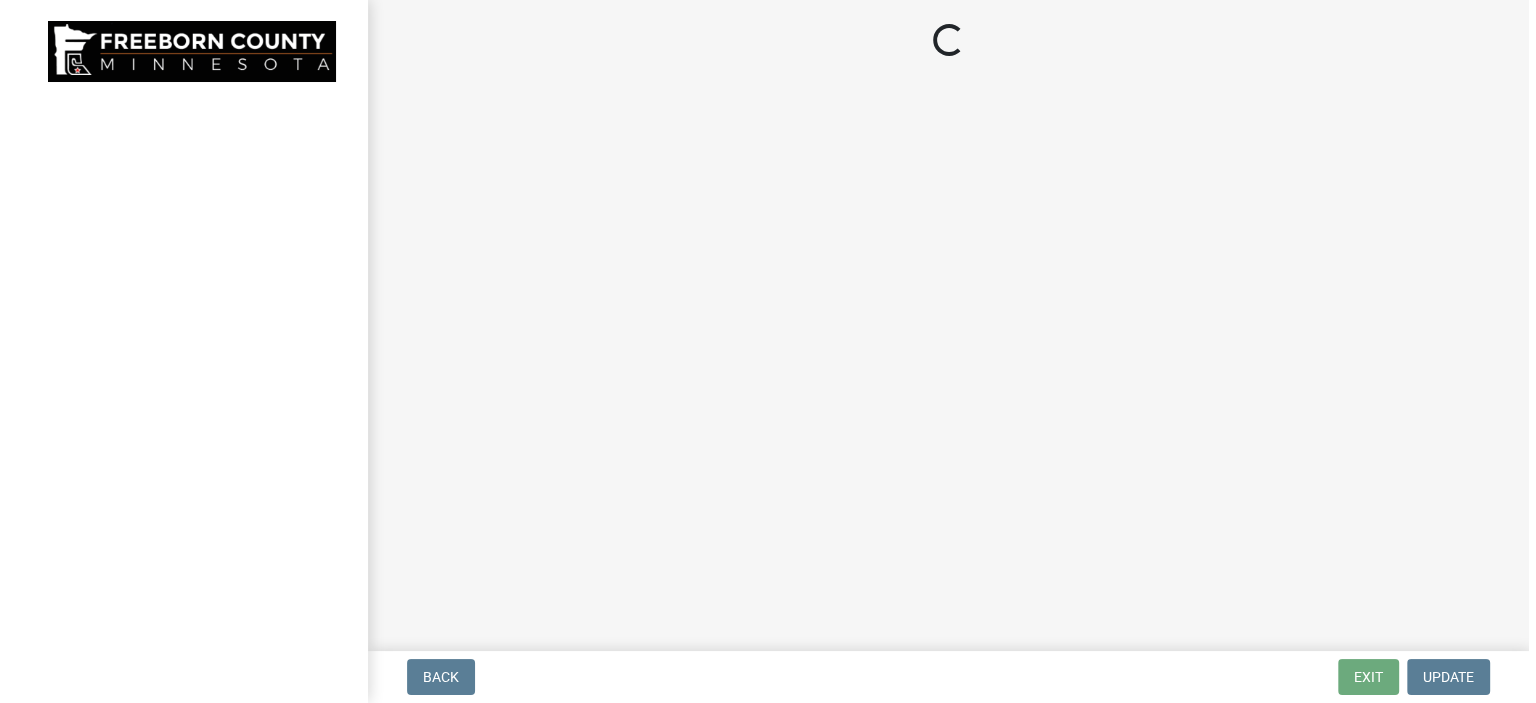 scroll, scrollTop: 0, scrollLeft: 0, axis: both 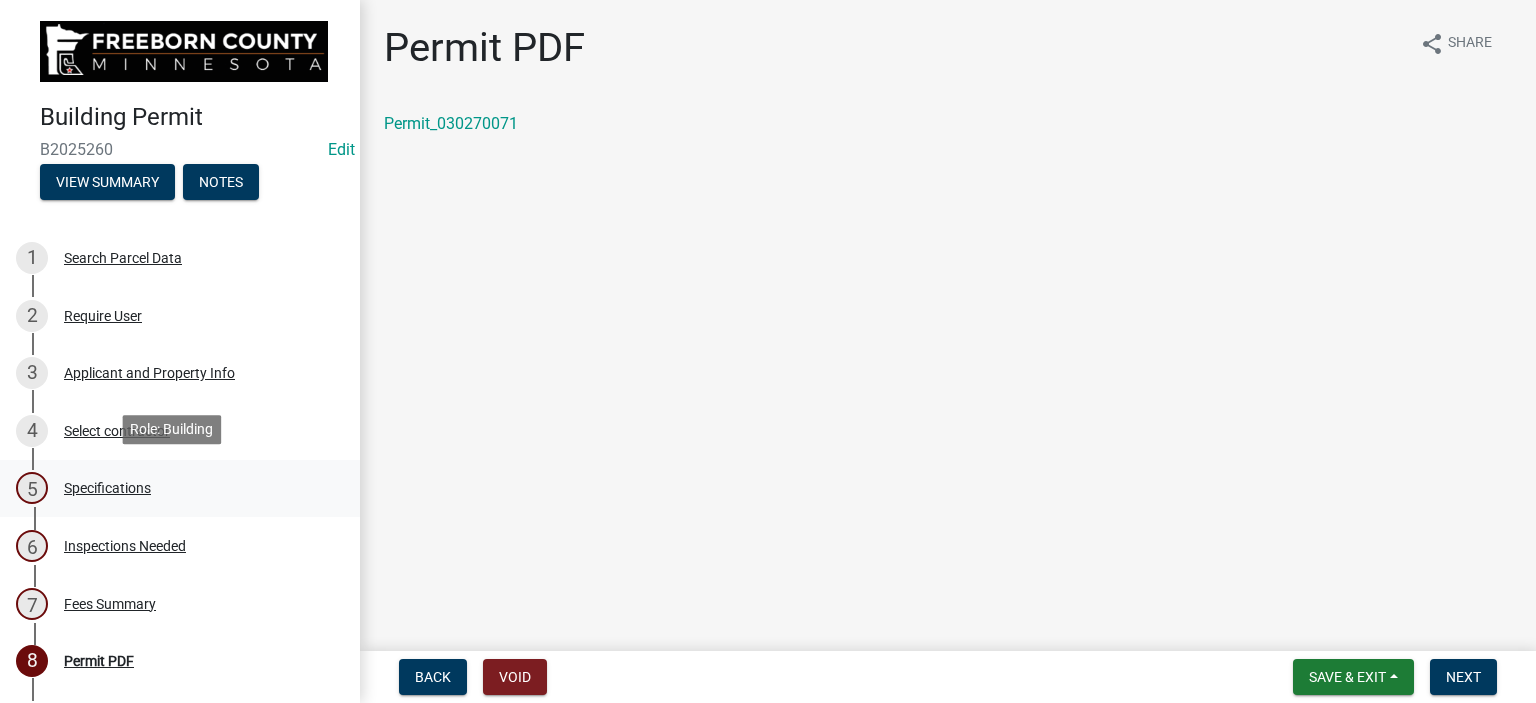 click on "Specifications" at bounding box center (107, 488) 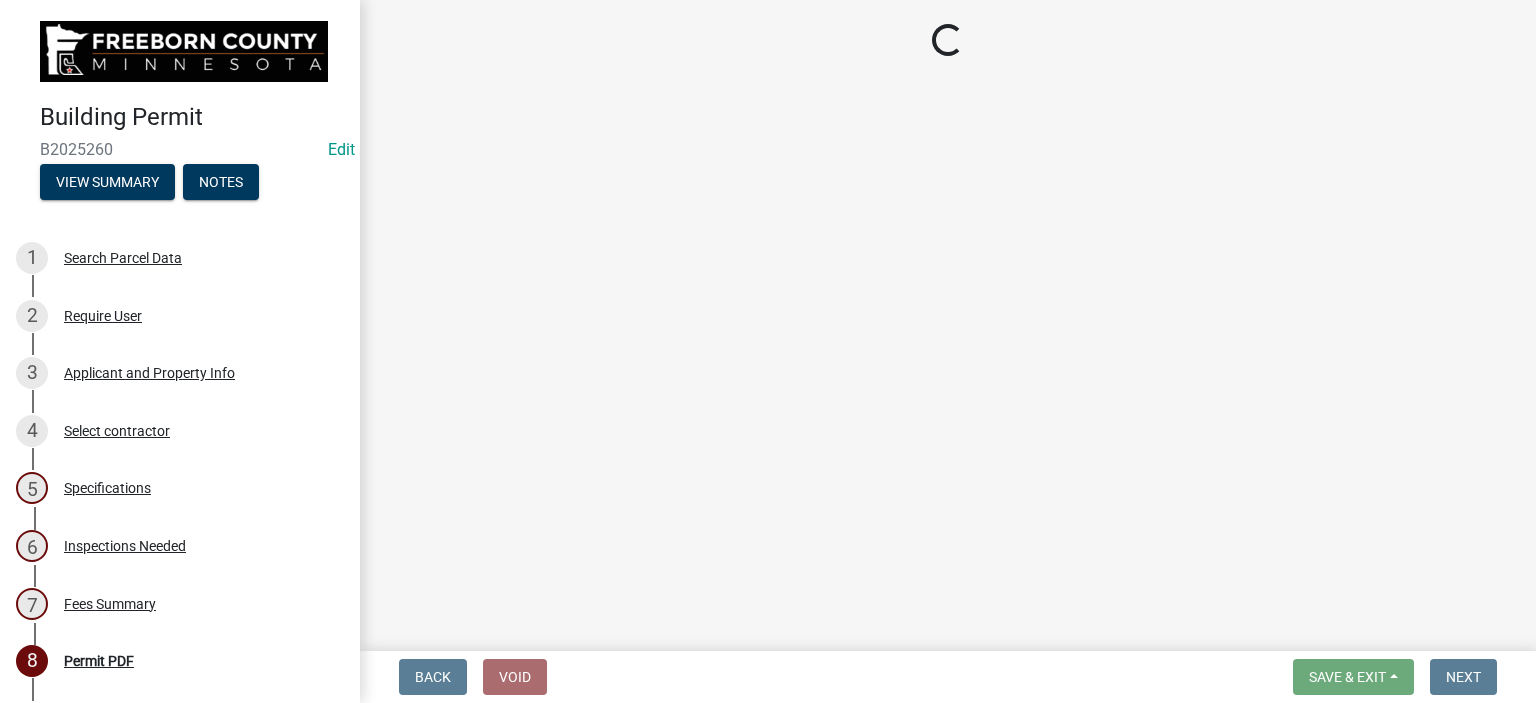 select on "cf5e982a-8fde-449d-bcd8-be8cdfb99374" 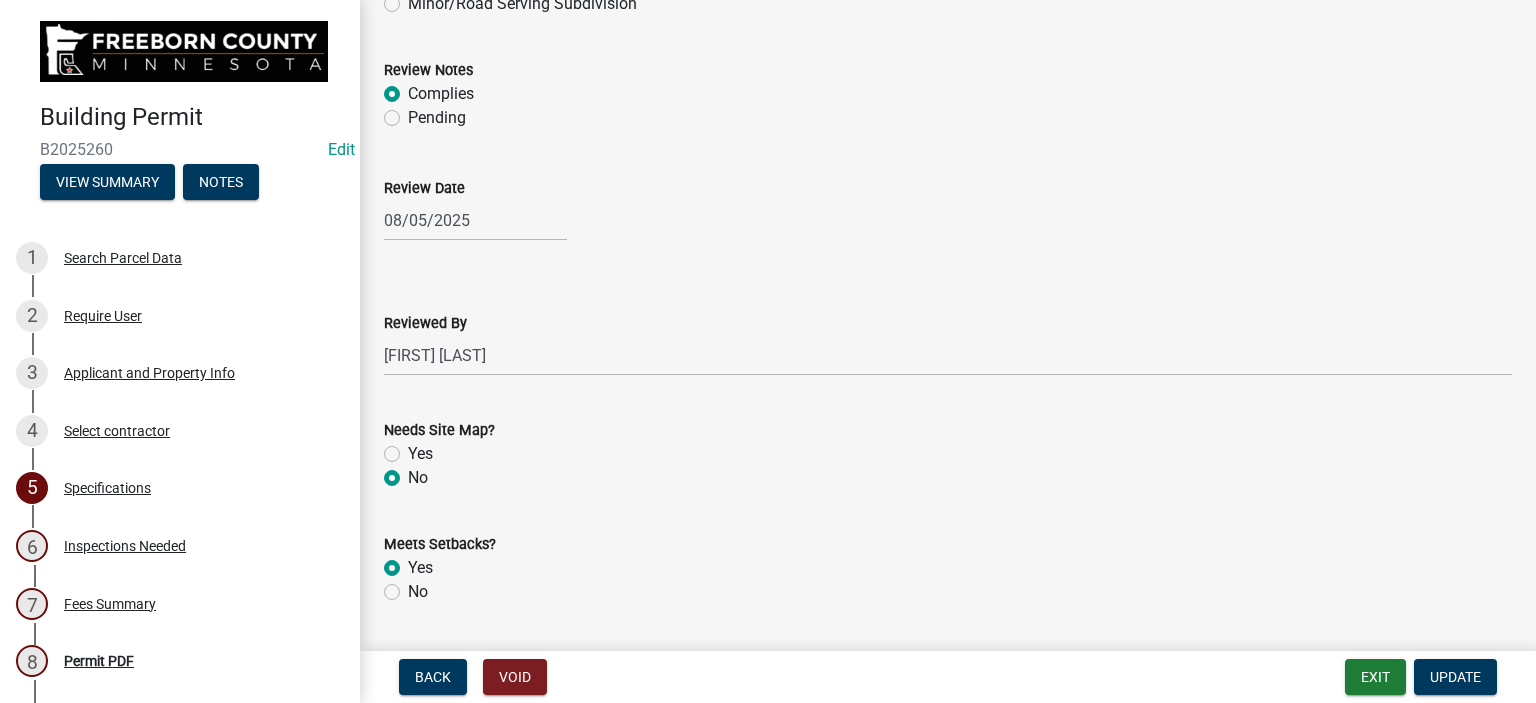 scroll, scrollTop: 2200, scrollLeft: 0, axis: vertical 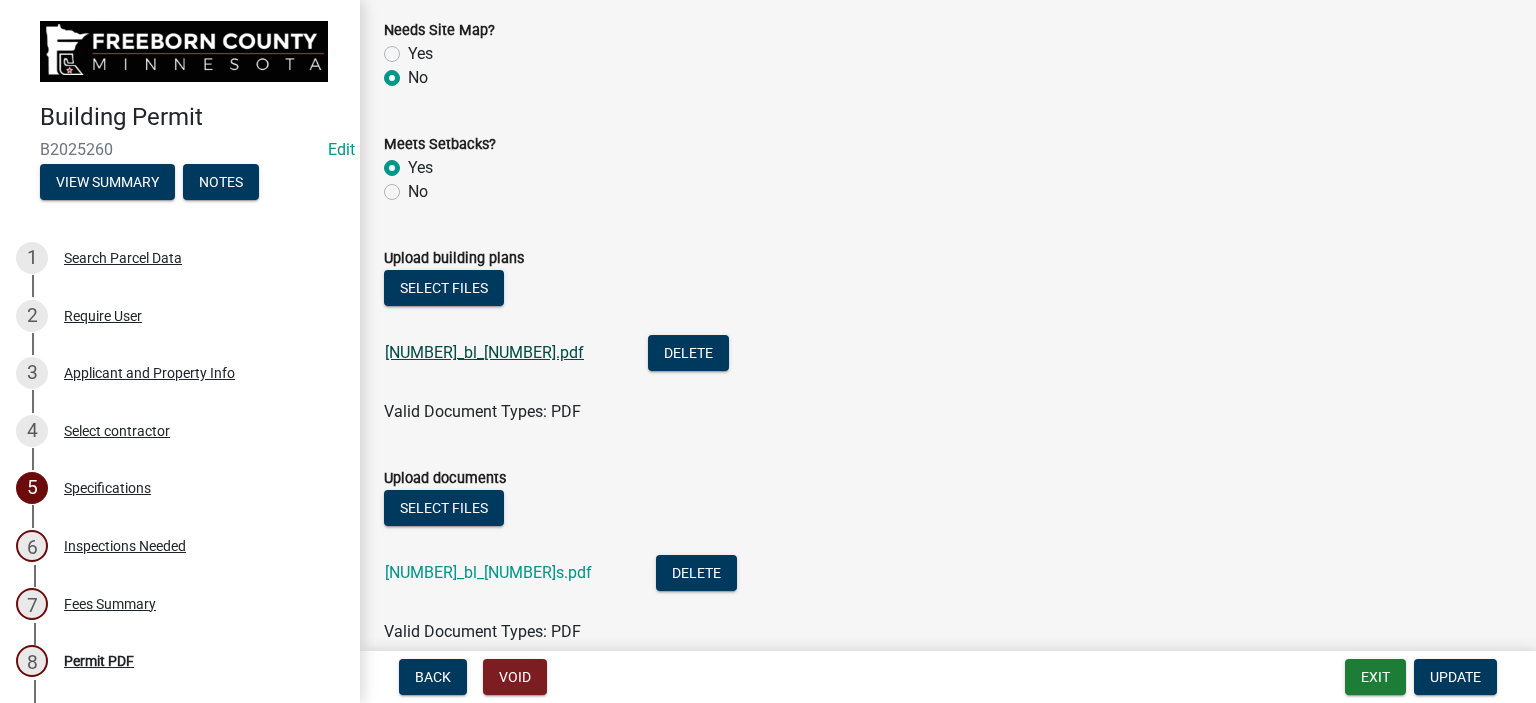click on "[NUMBER]_bl_[NUMBER].pdf" 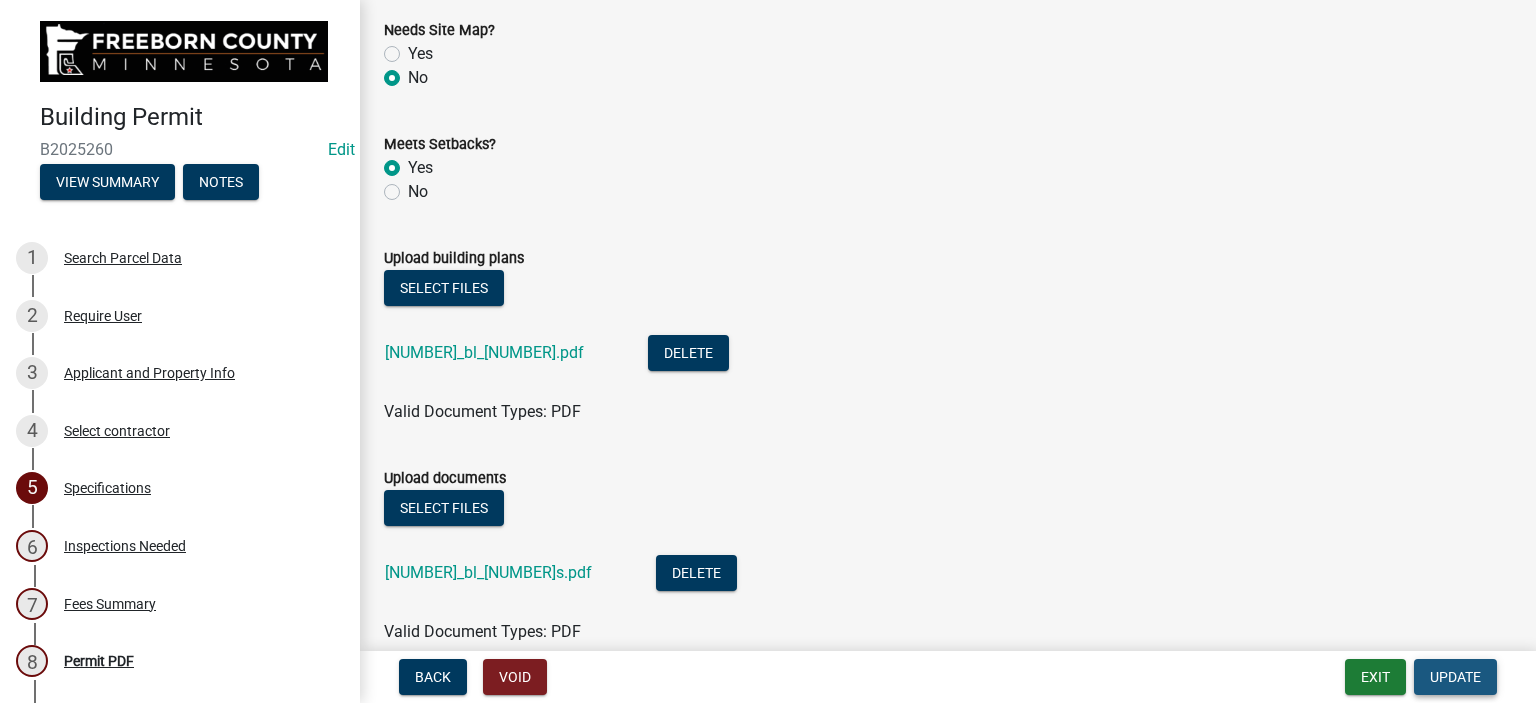 click on "Update" at bounding box center [1455, 677] 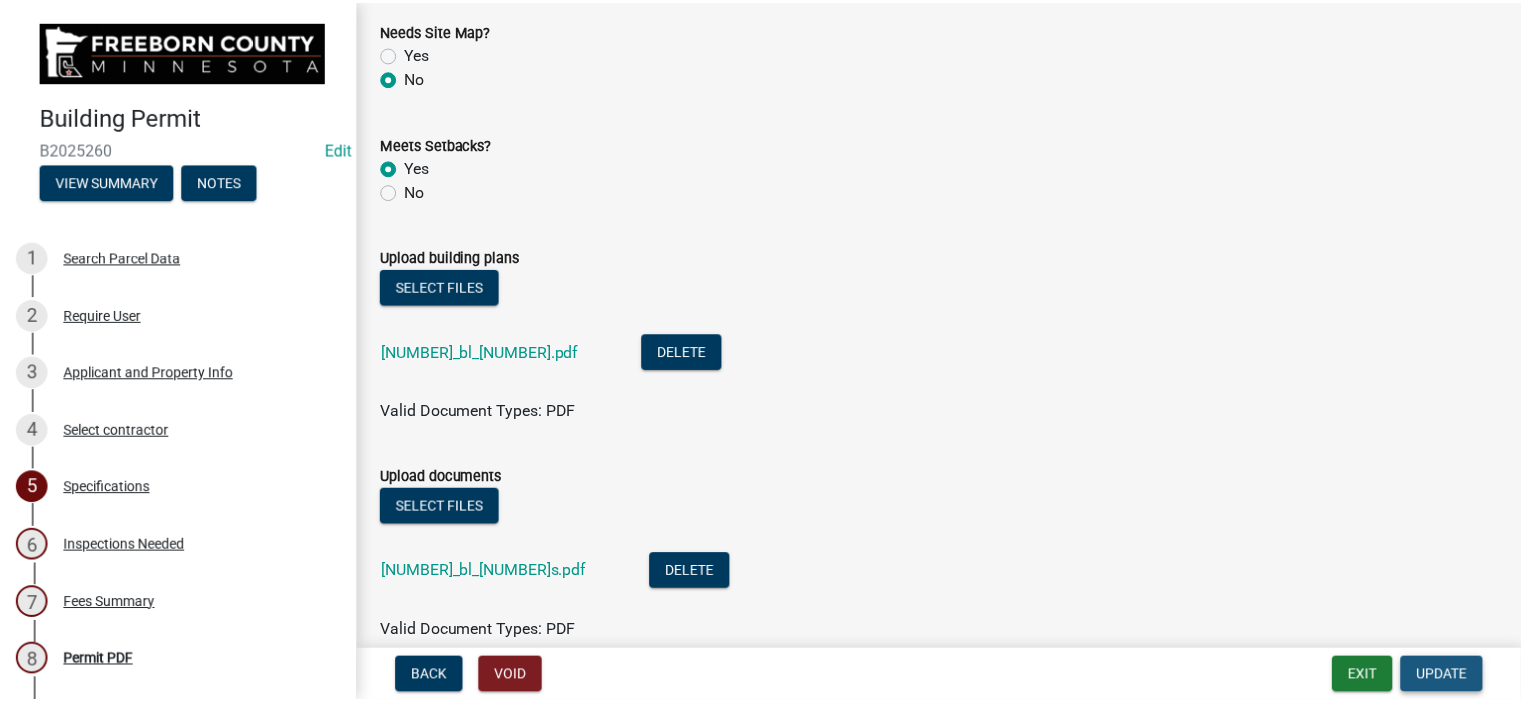 scroll, scrollTop: 0, scrollLeft: 0, axis: both 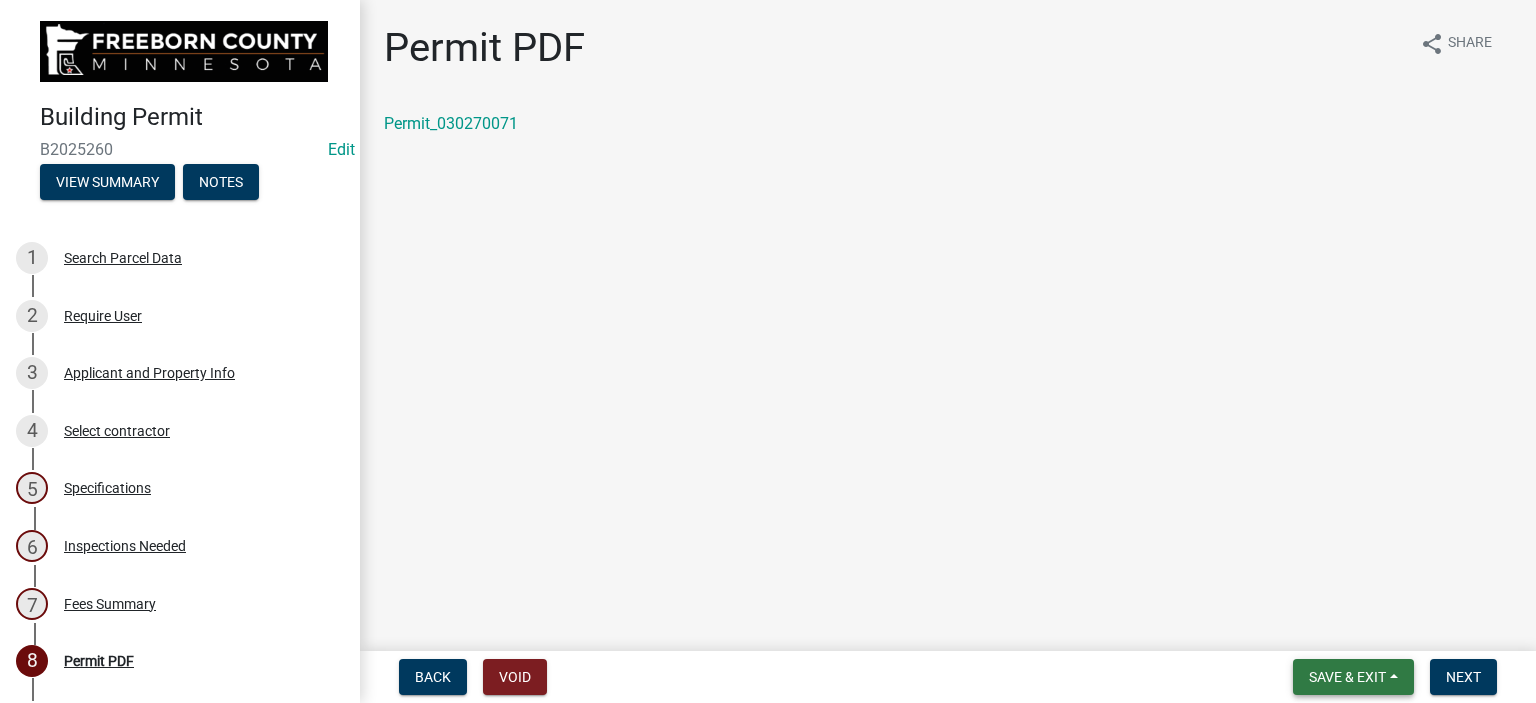 click on "Save & Exit" at bounding box center [1353, 677] 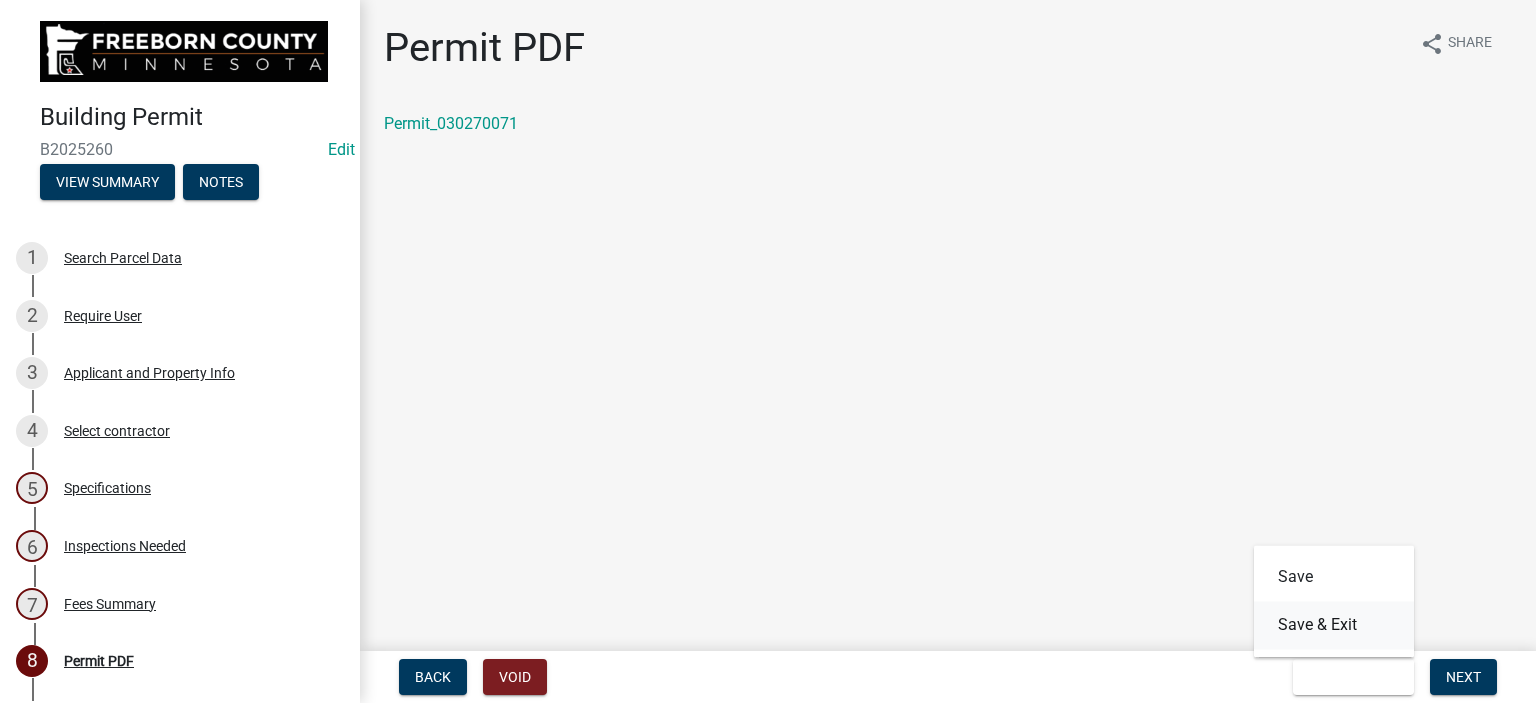 click on "Save & Exit" at bounding box center [1334, 625] 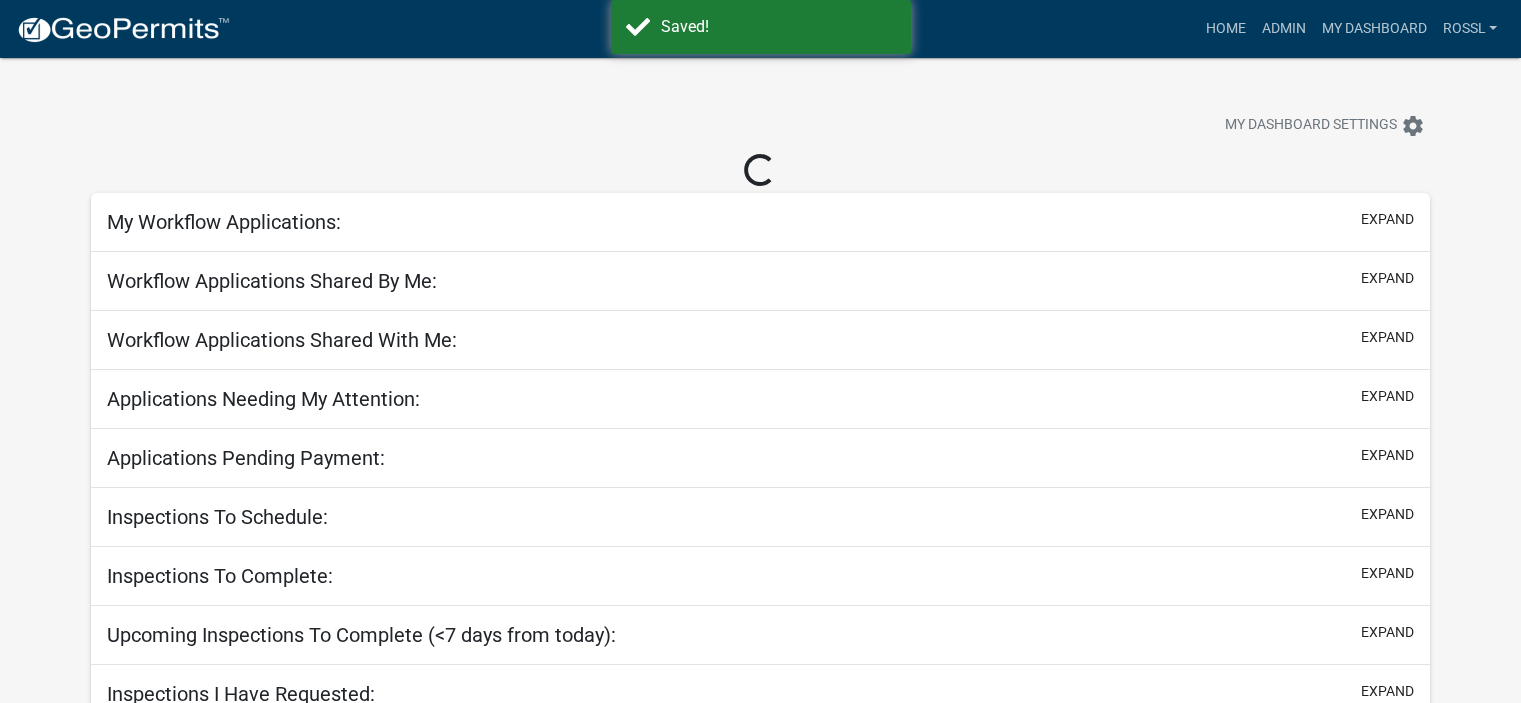 select on "2: 50" 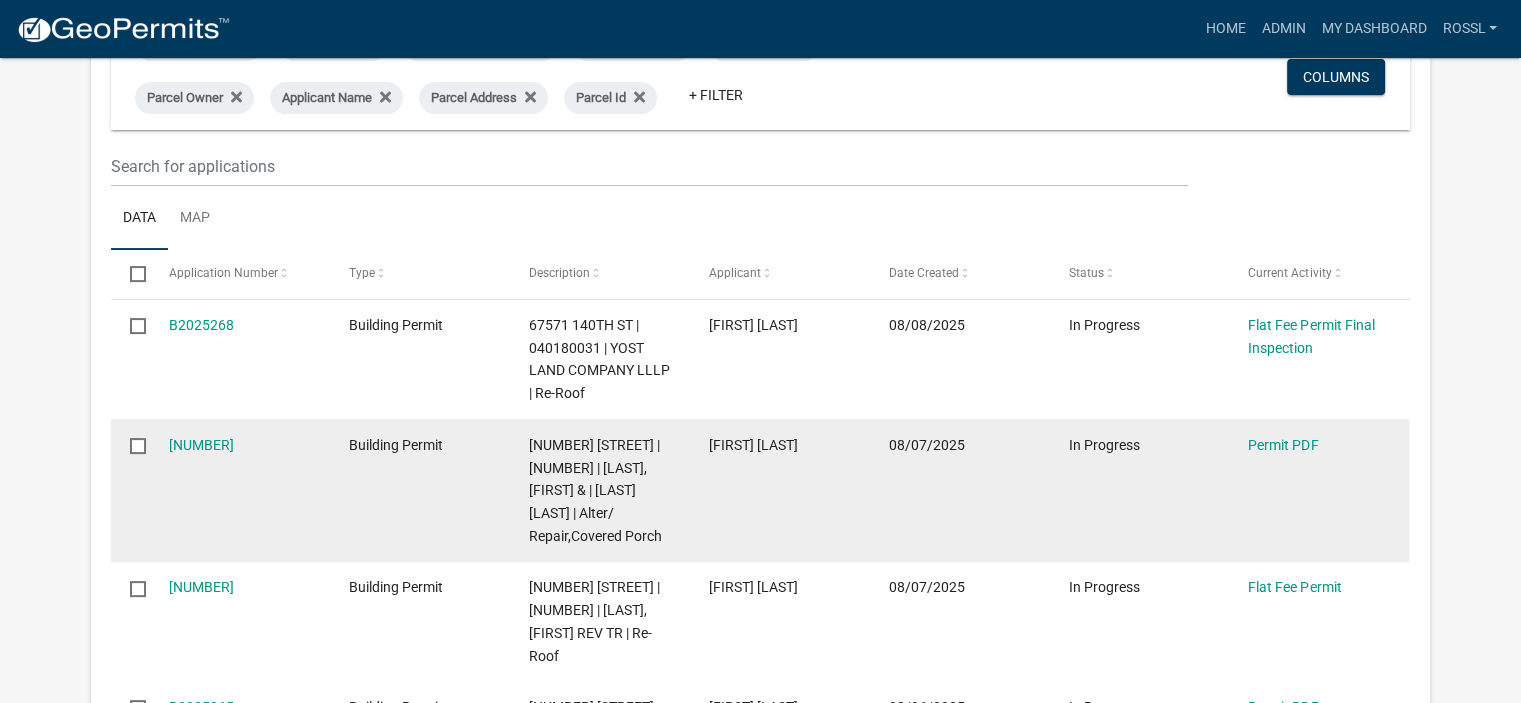 scroll, scrollTop: 200, scrollLeft: 0, axis: vertical 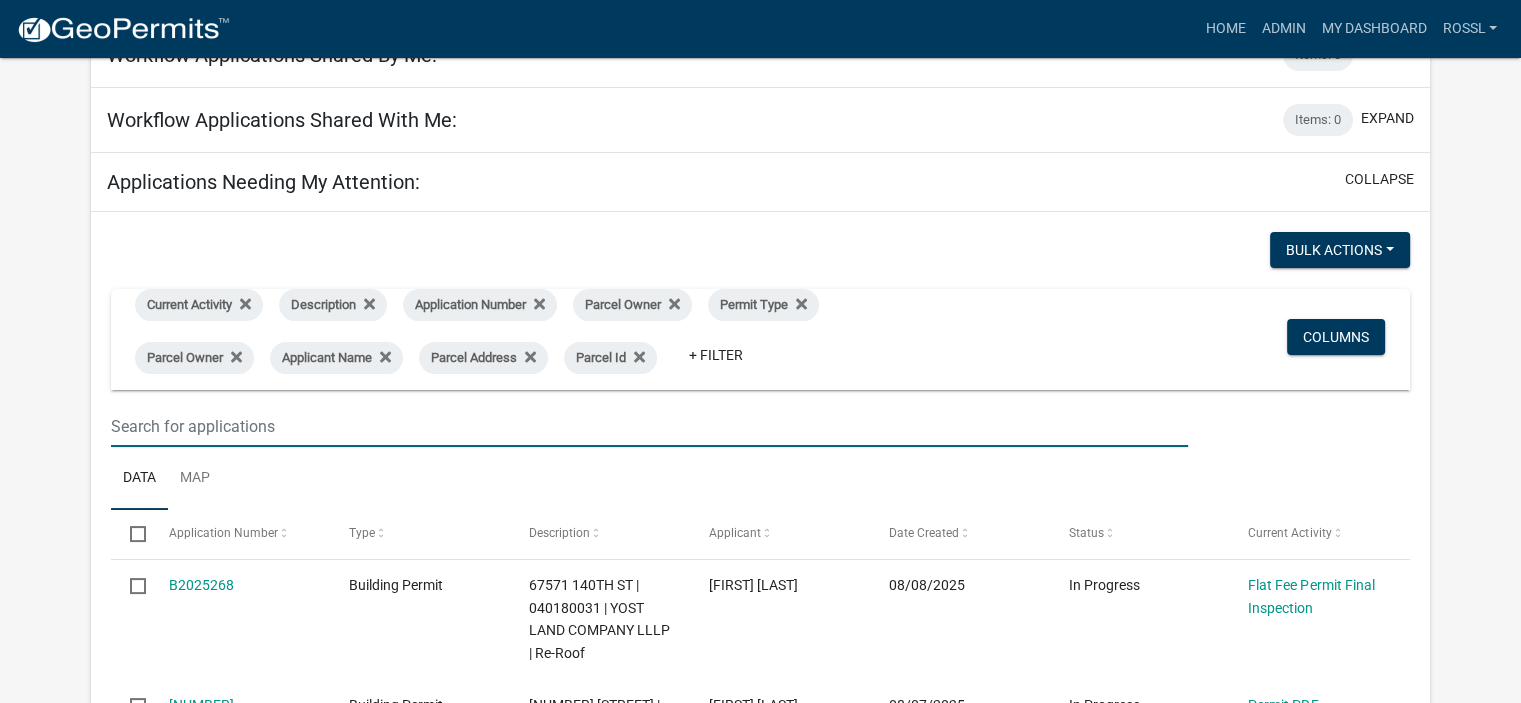 click at bounding box center [649, 426] 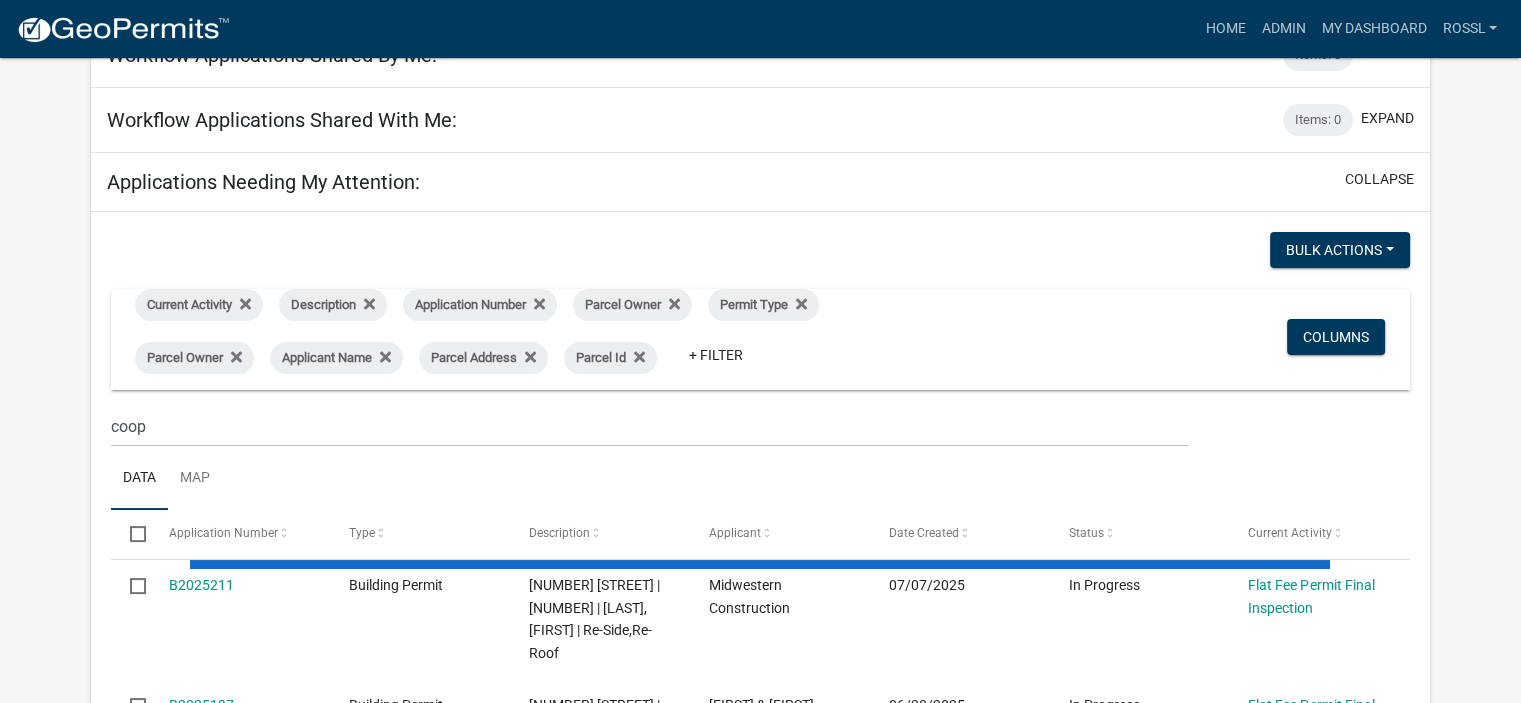 click on "Data Map" at bounding box center [760, 478] 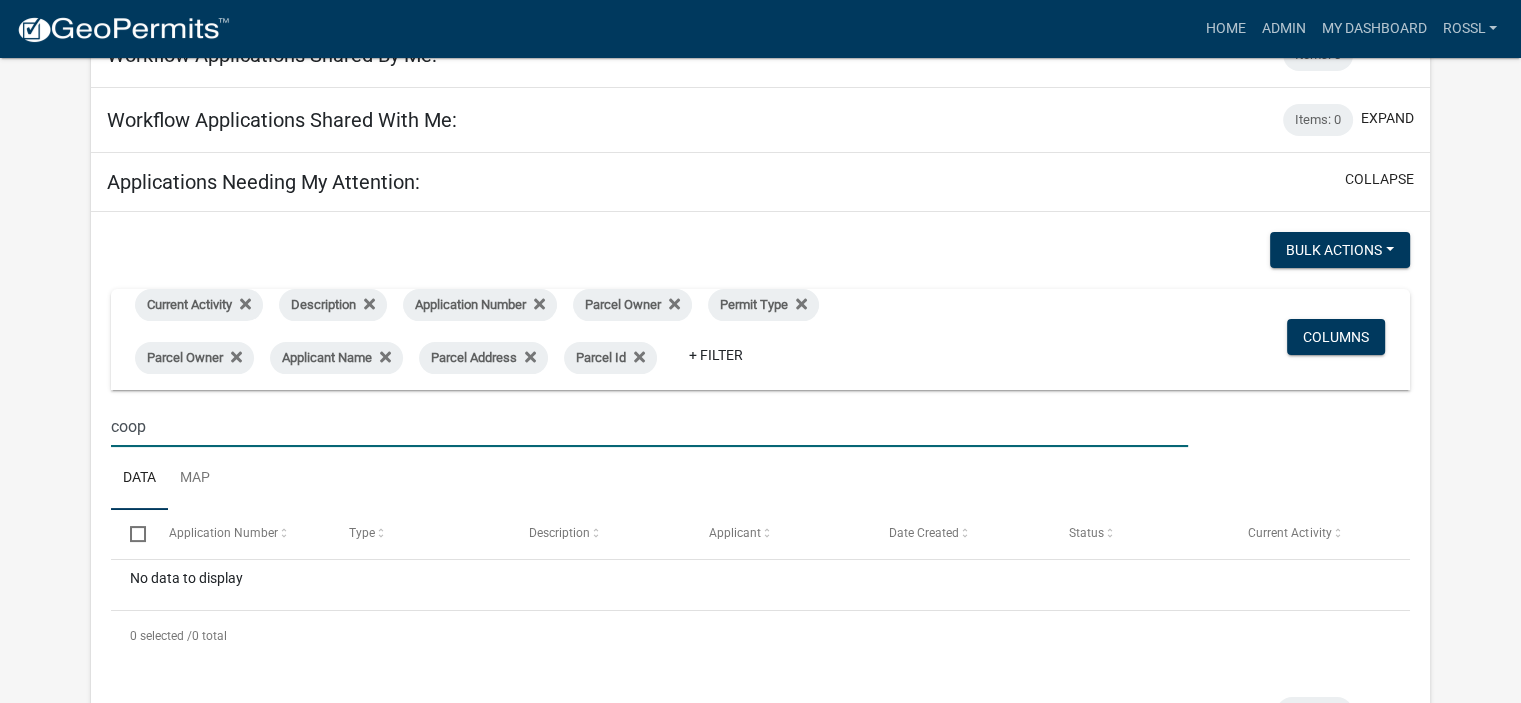 click on "coop" at bounding box center (649, 426) 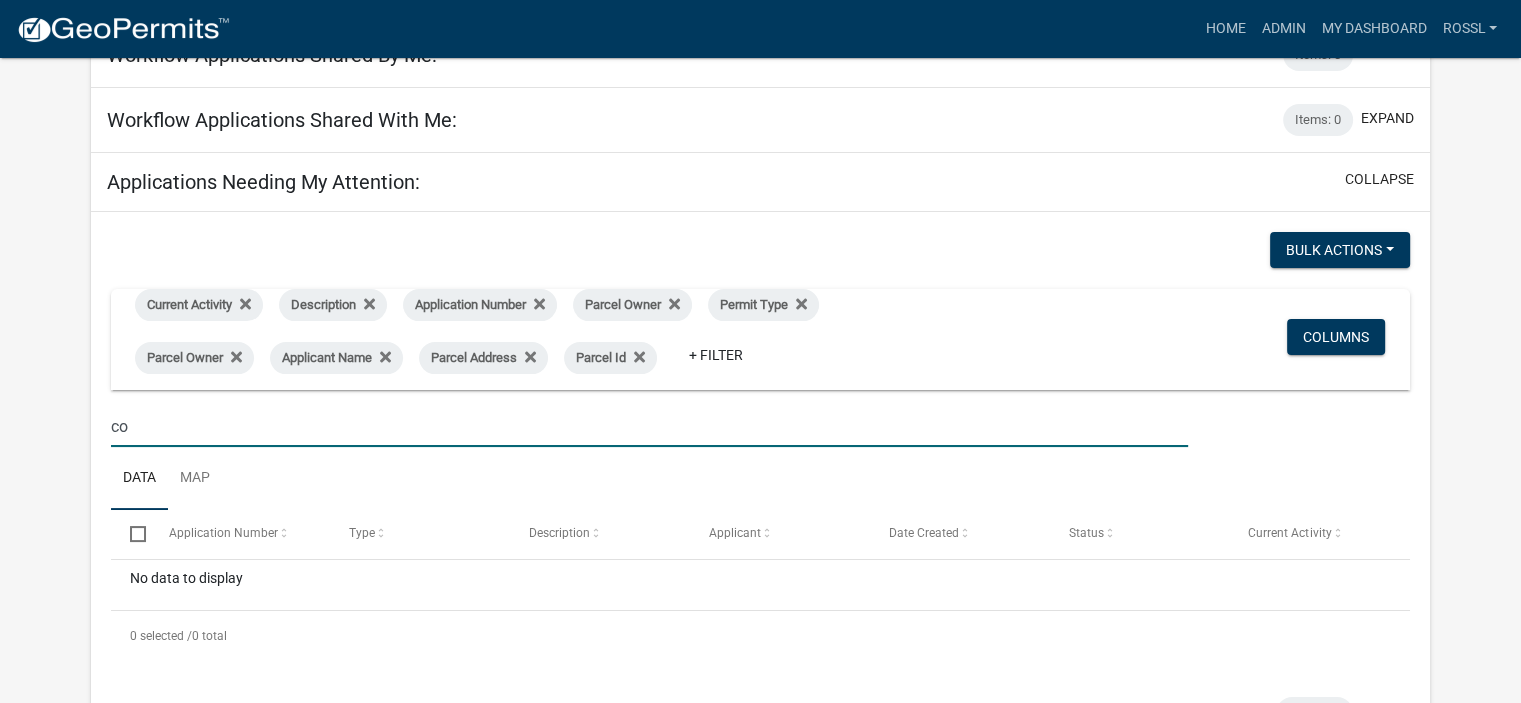 type on "c" 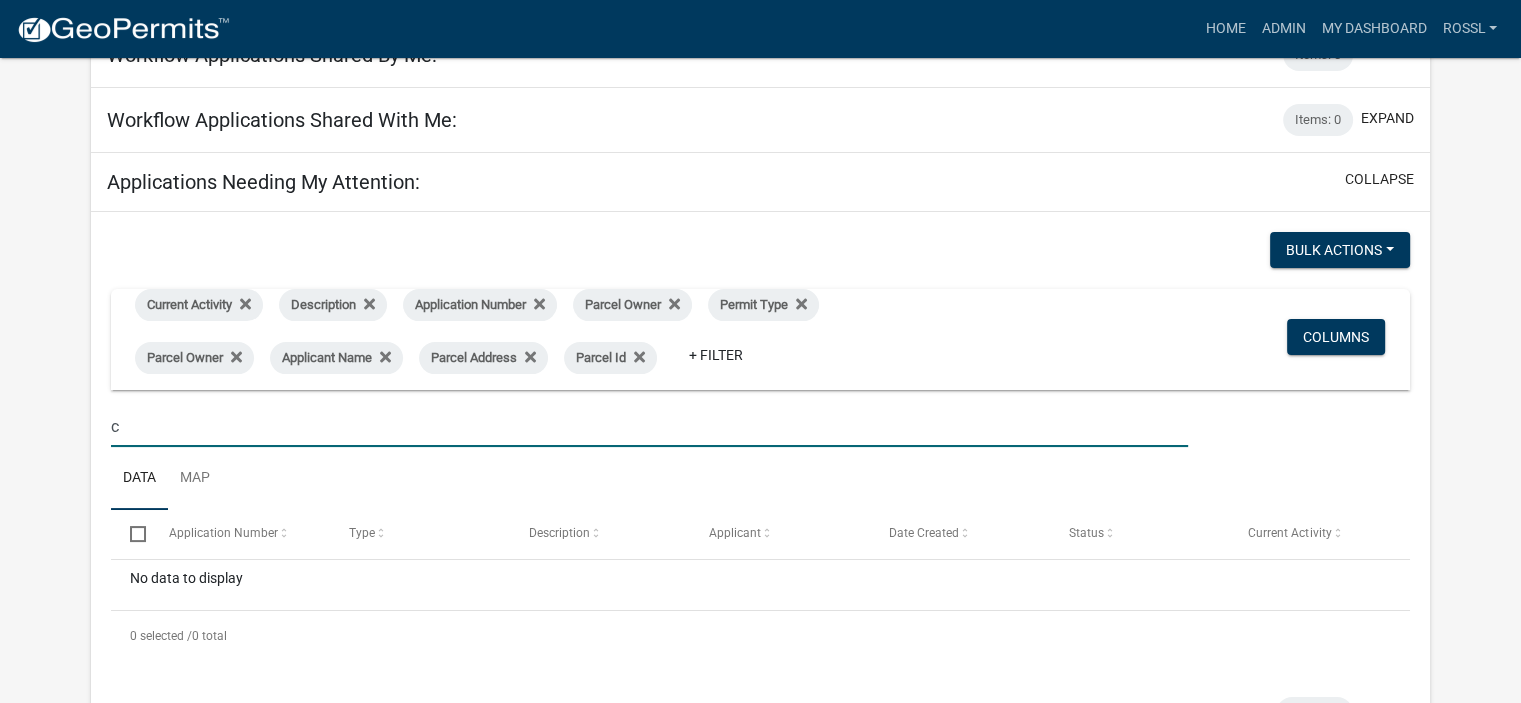 type 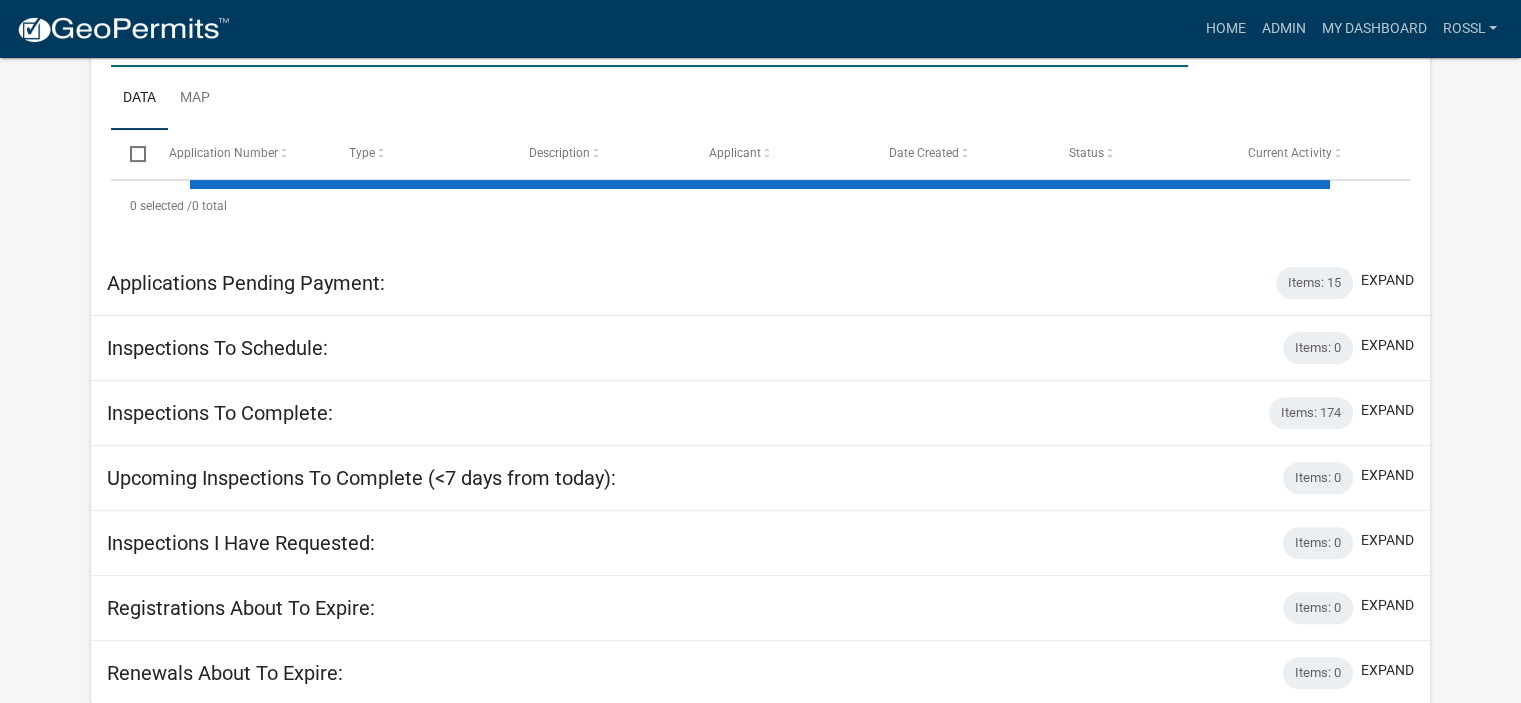 select on "2: 50" 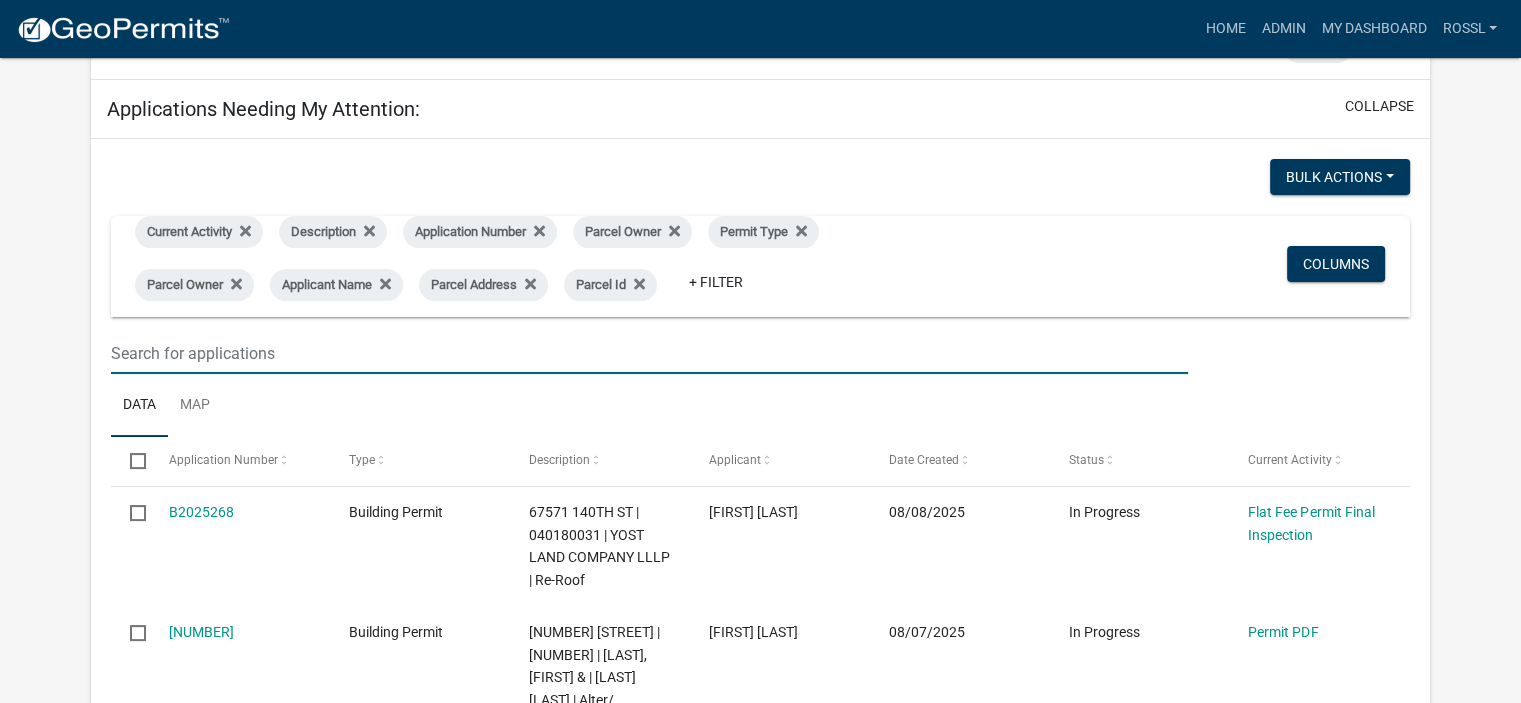 scroll, scrollTop: 0, scrollLeft: 0, axis: both 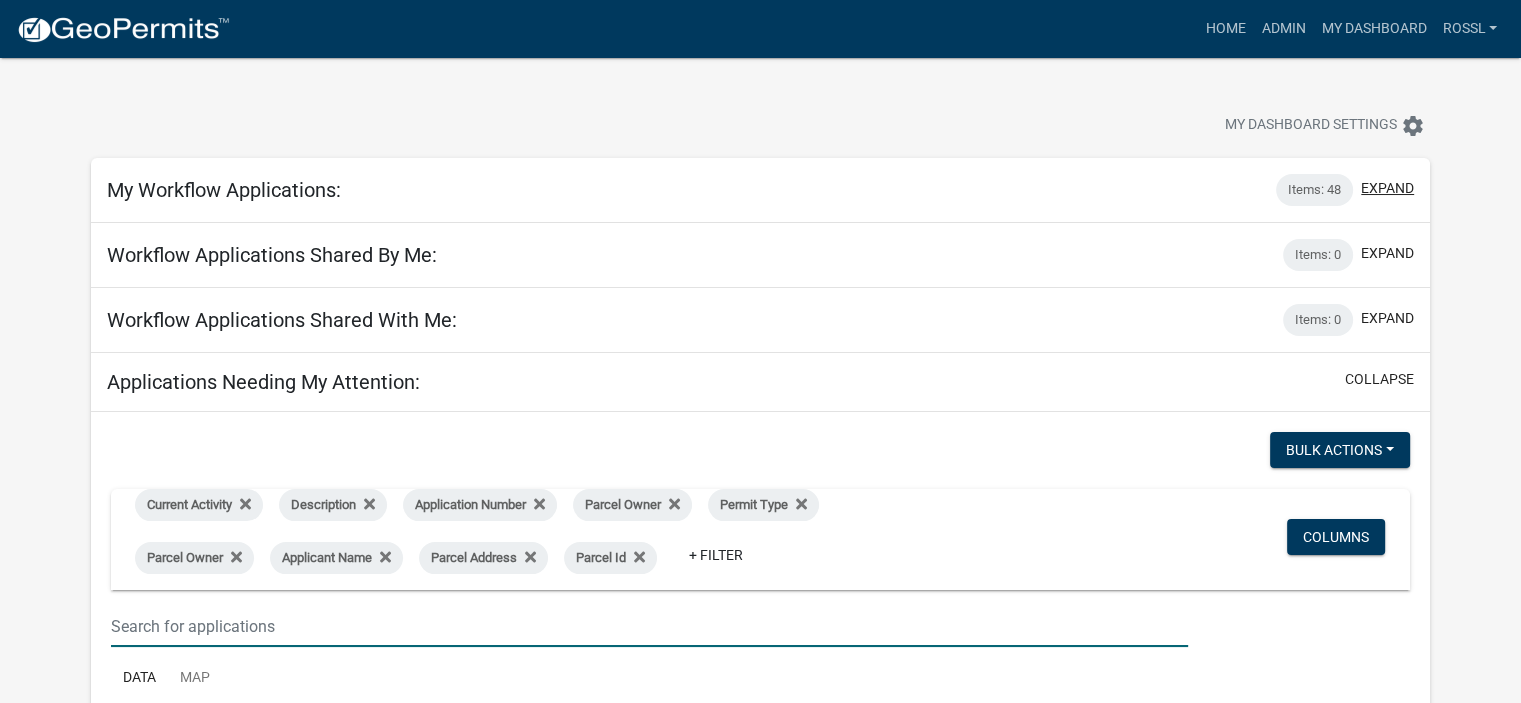 type 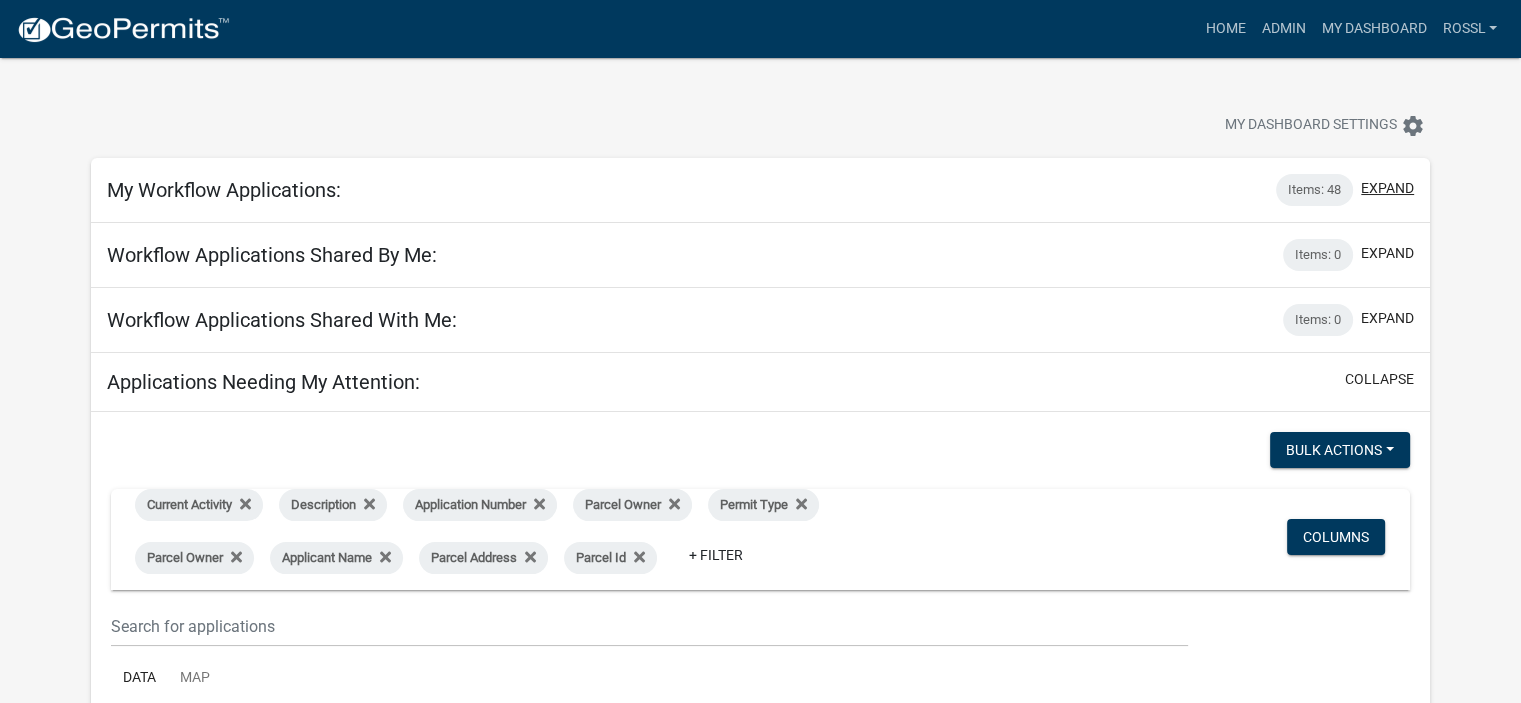 click on "expand" at bounding box center (1387, 188) 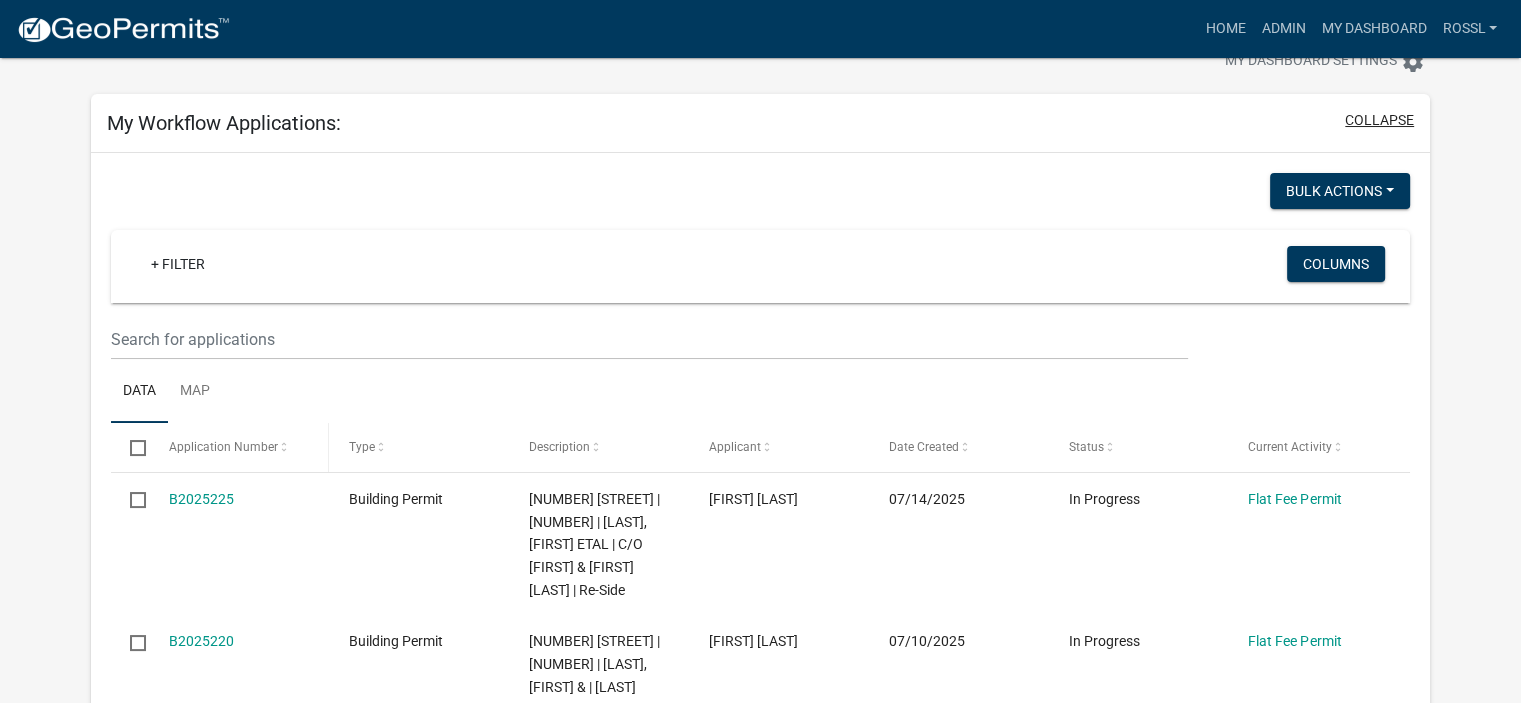 scroll, scrollTop: 100, scrollLeft: 0, axis: vertical 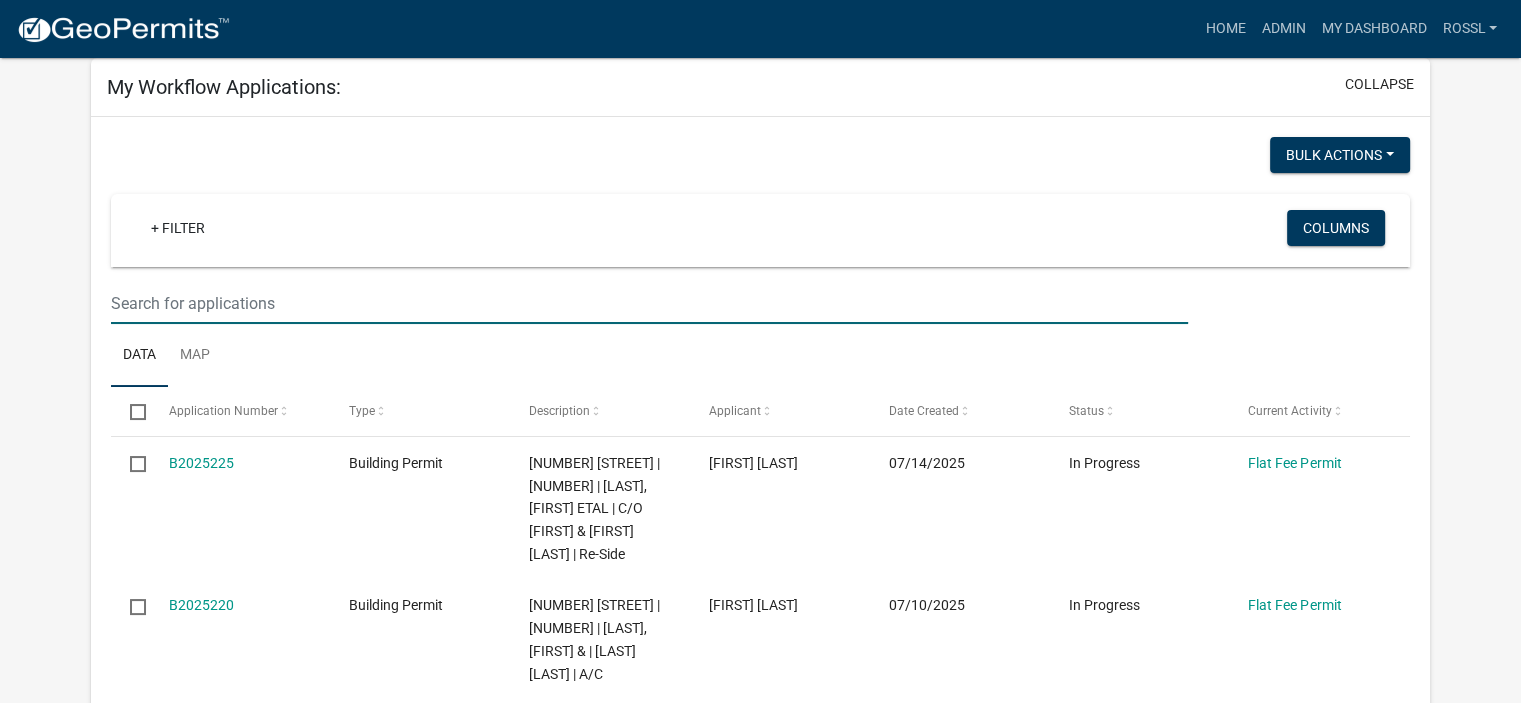 click at bounding box center (649, 303) 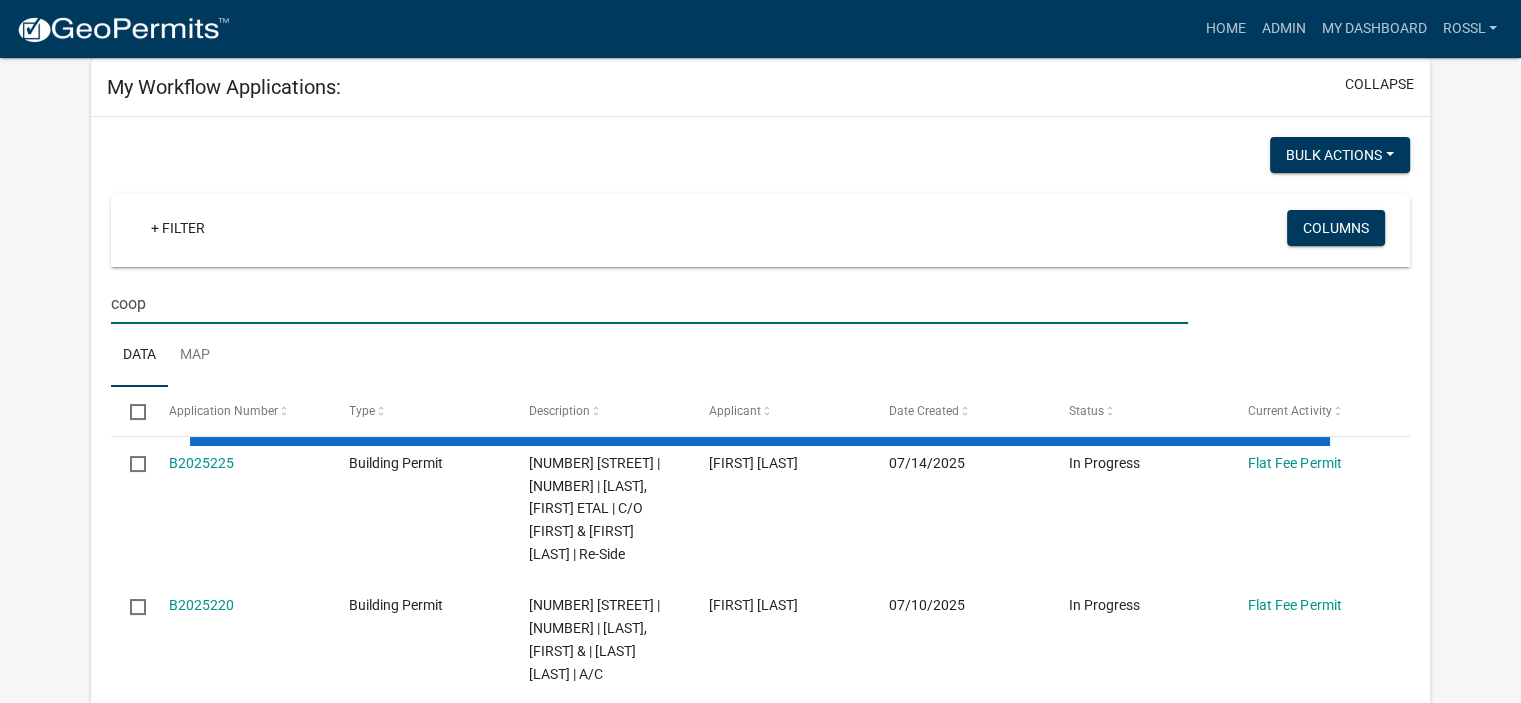 type on "coop" 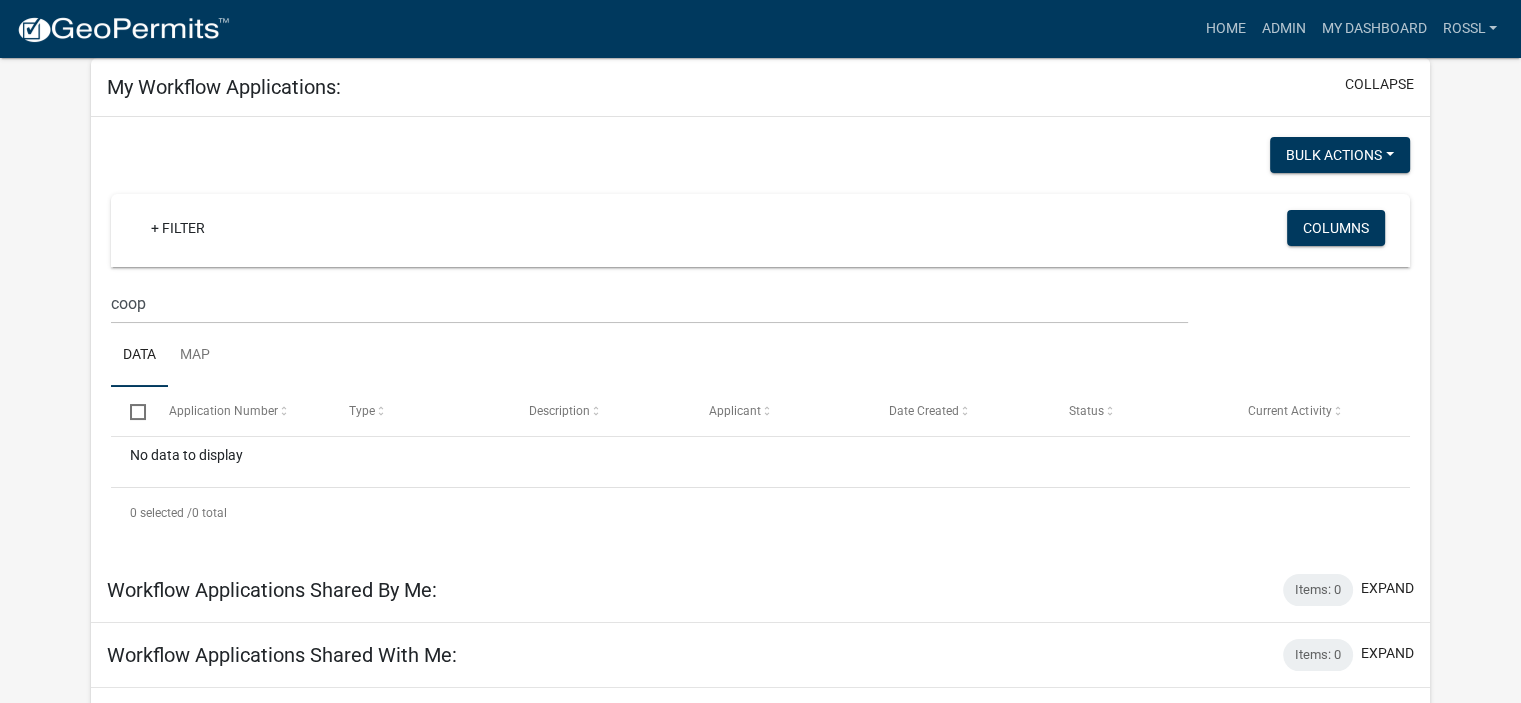 click on "Data Map" at bounding box center [760, 355] 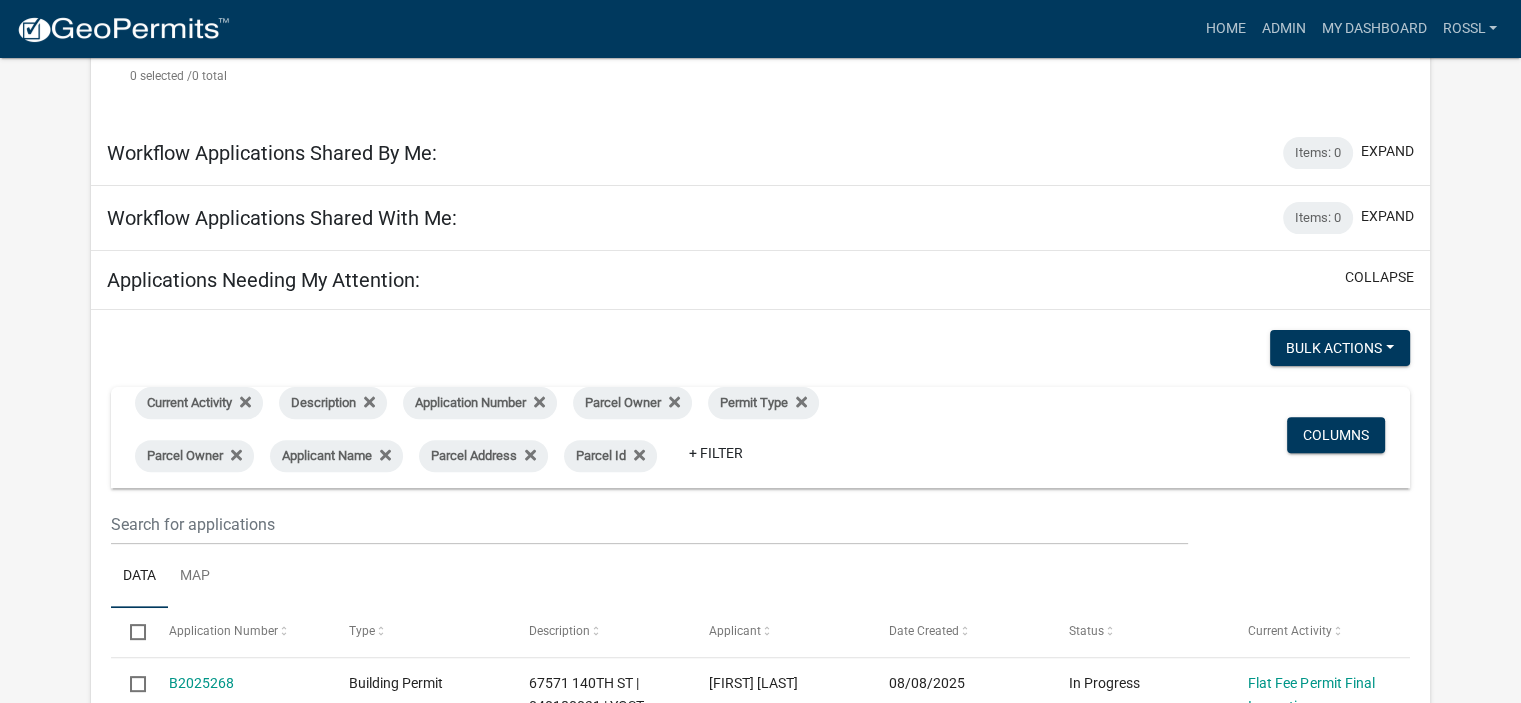 scroll, scrollTop: 700, scrollLeft: 0, axis: vertical 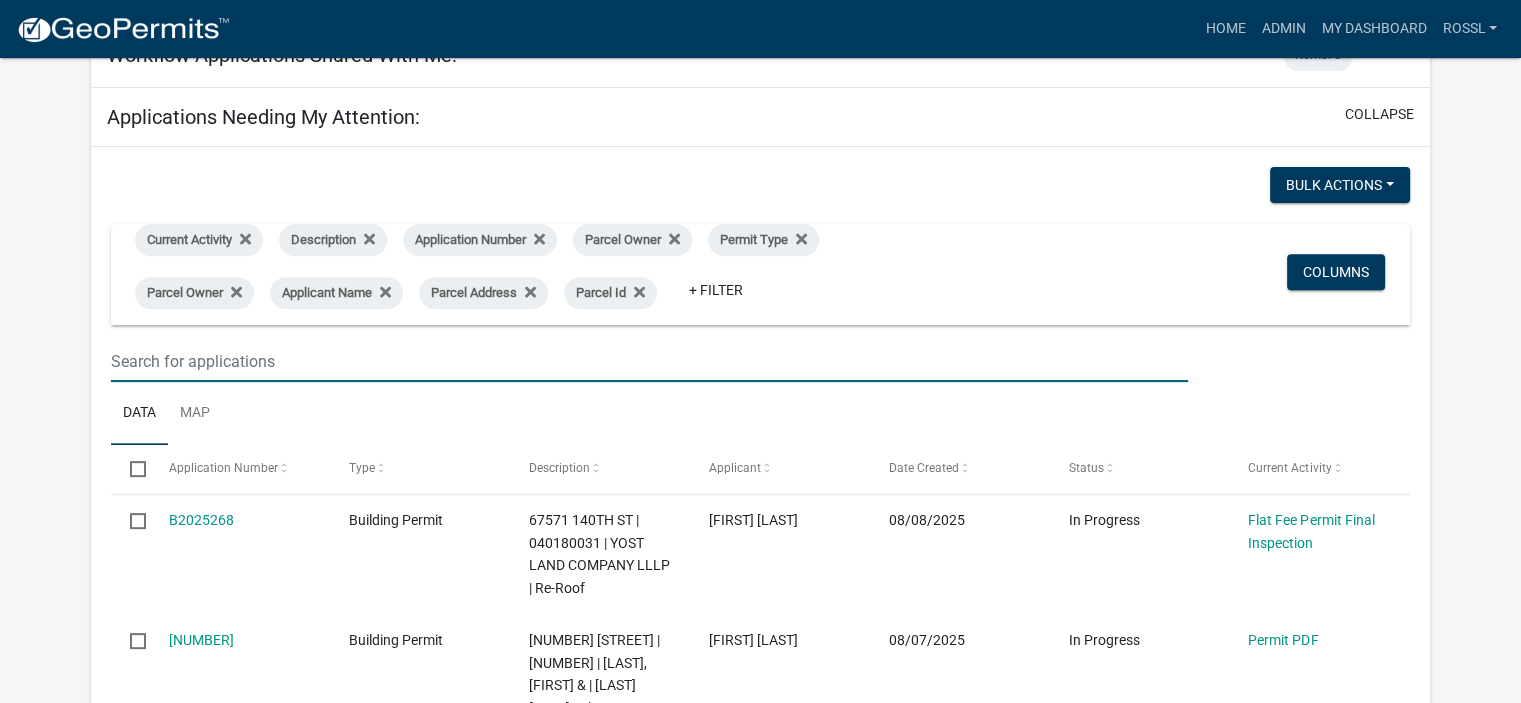 click at bounding box center (649, 361) 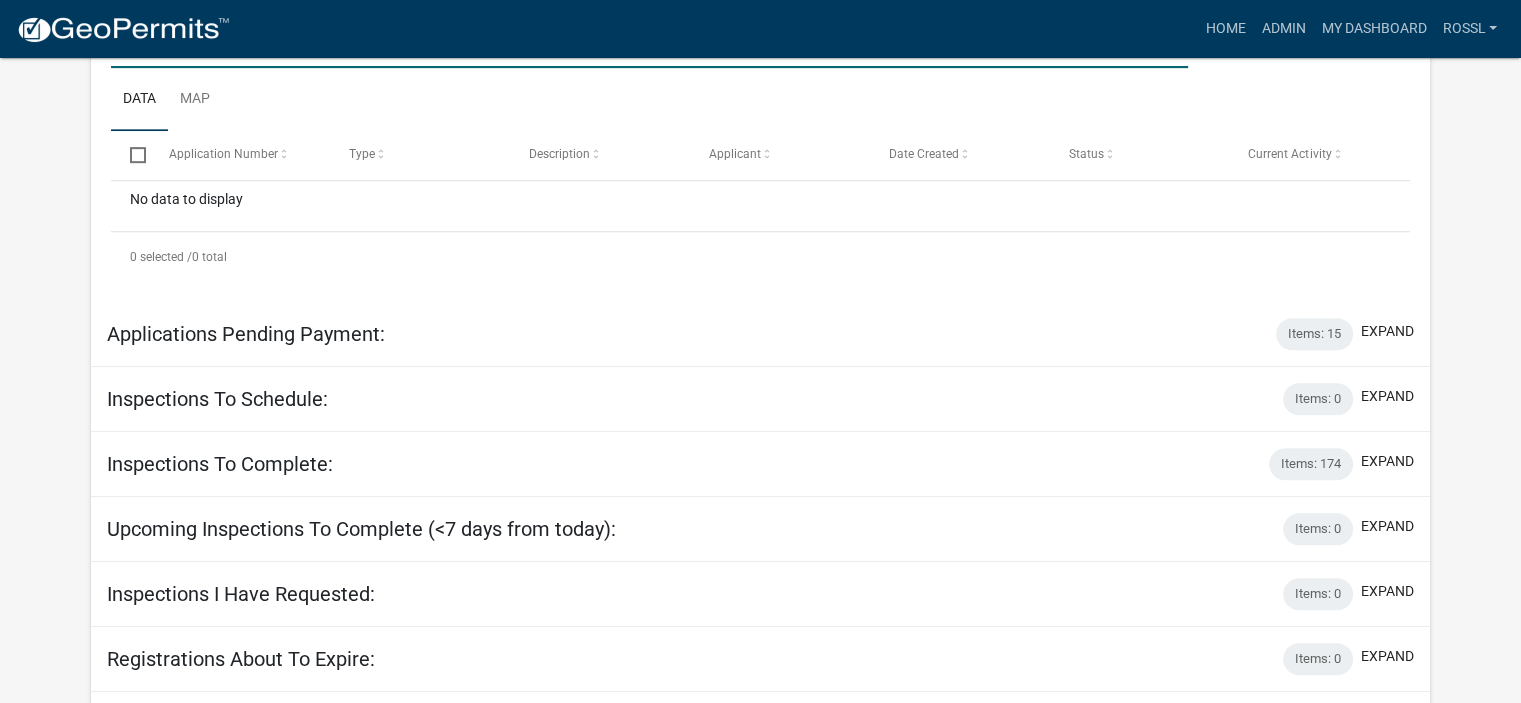scroll, scrollTop: 1064, scrollLeft: 0, axis: vertical 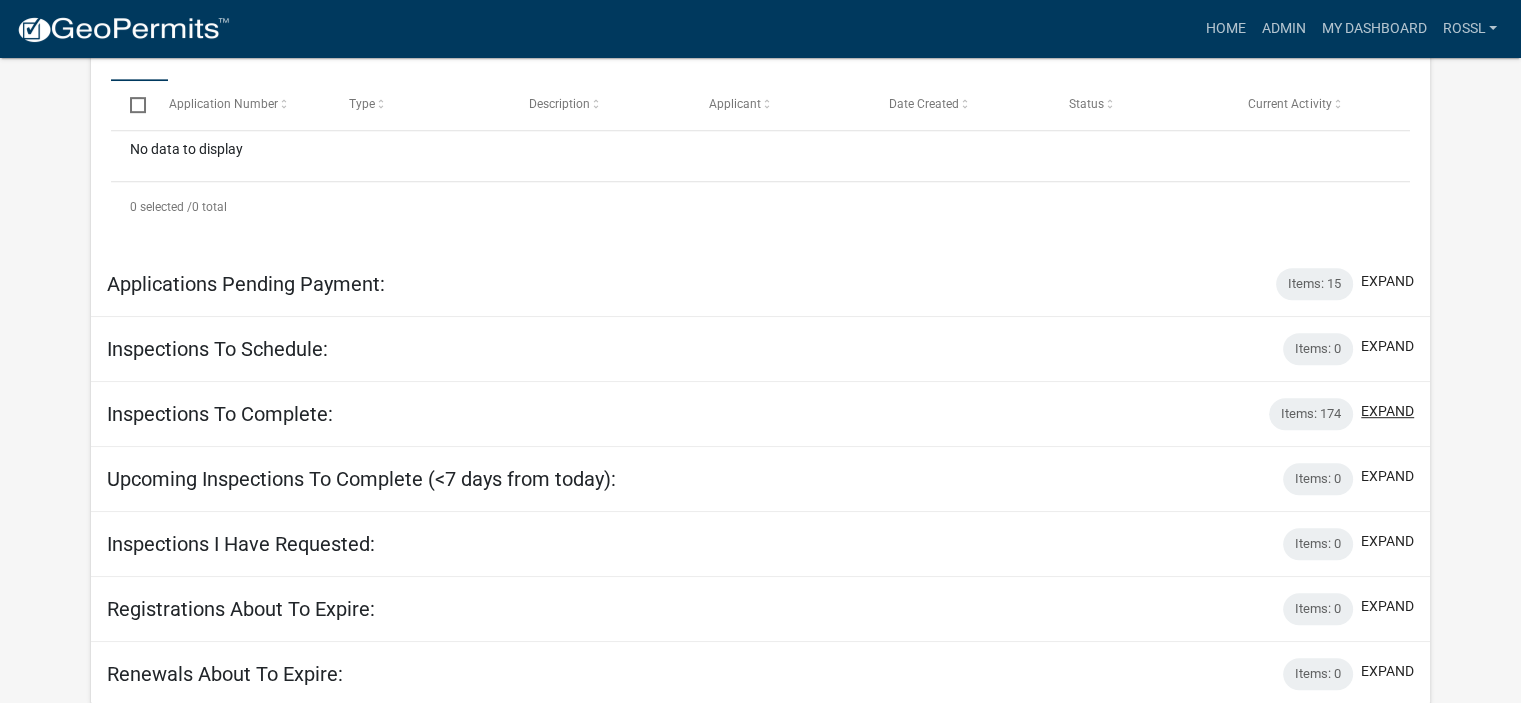 type on "coop" 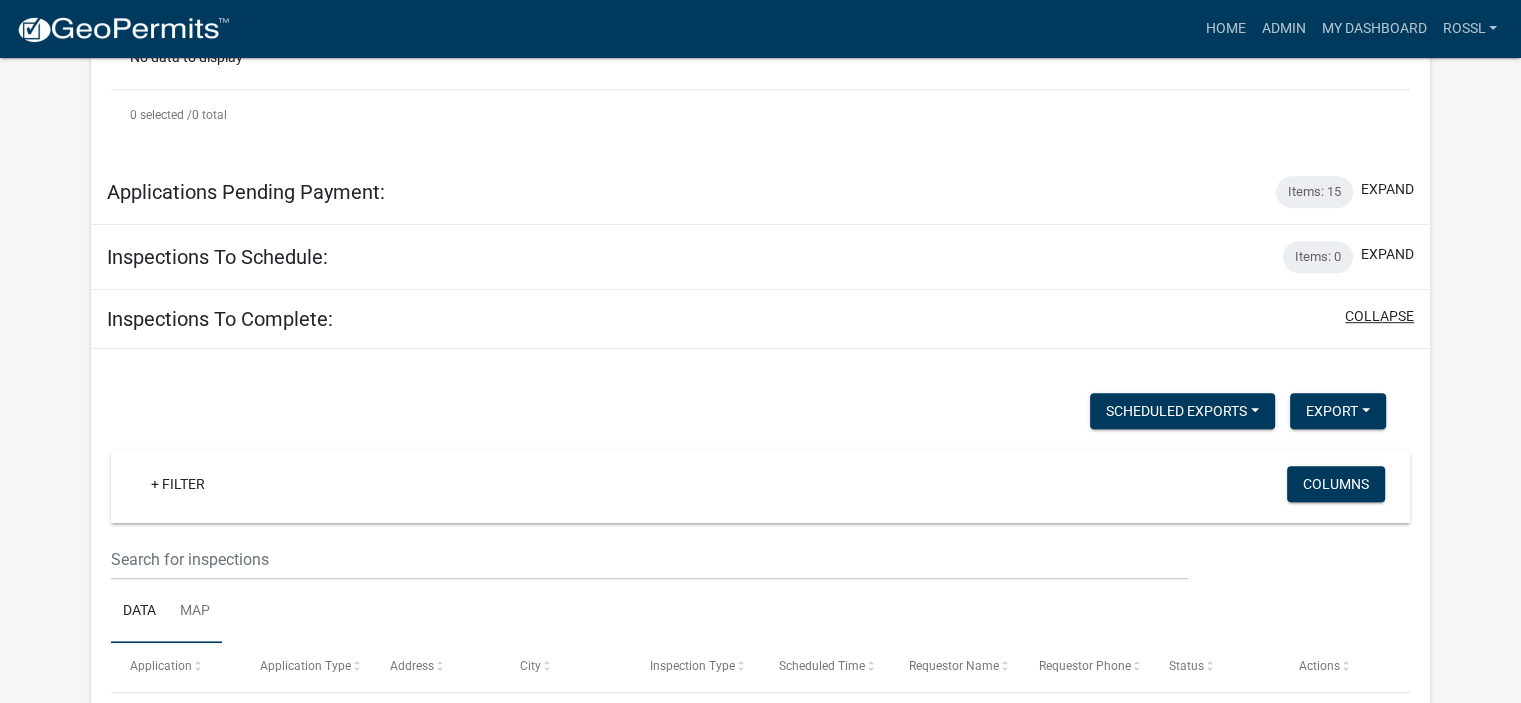 scroll, scrollTop: 1264, scrollLeft: 0, axis: vertical 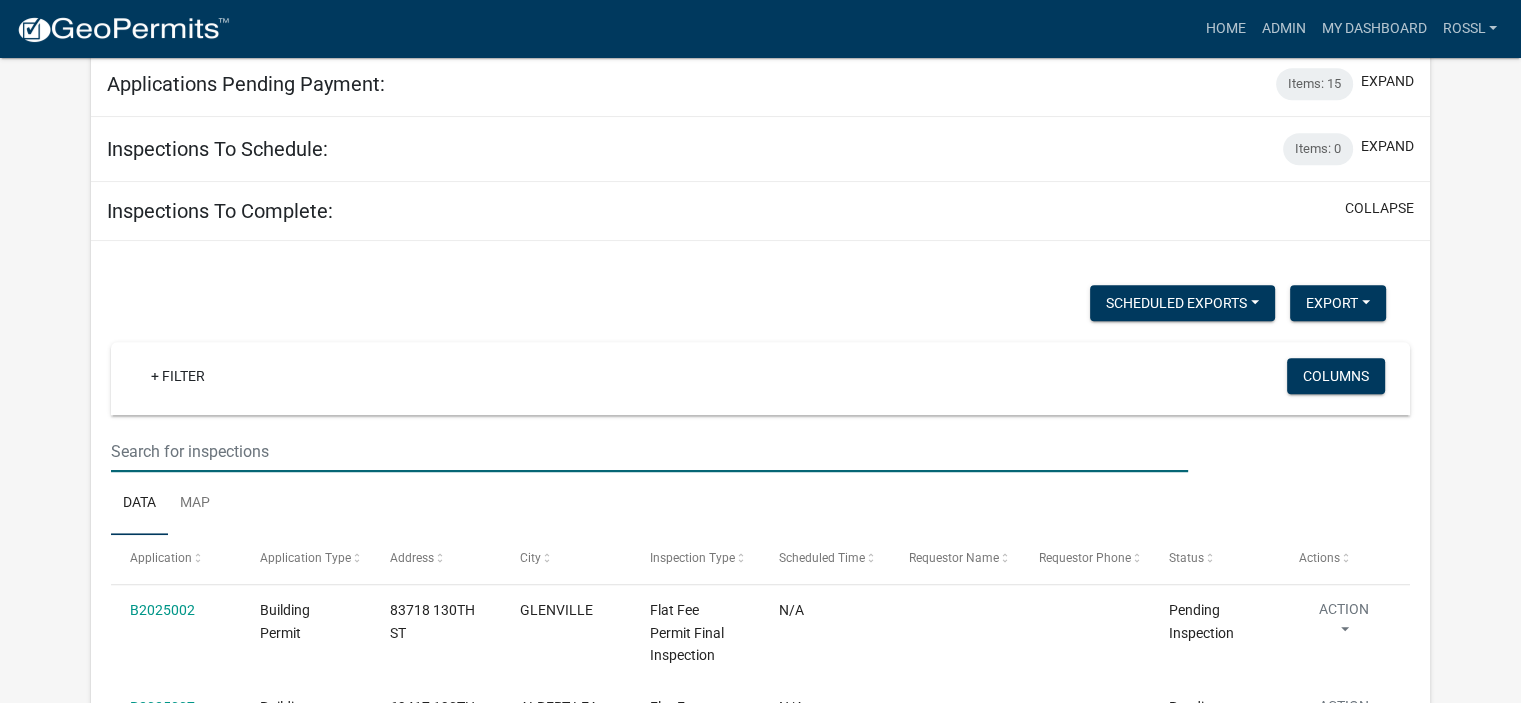 click at bounding box center [649, 451] 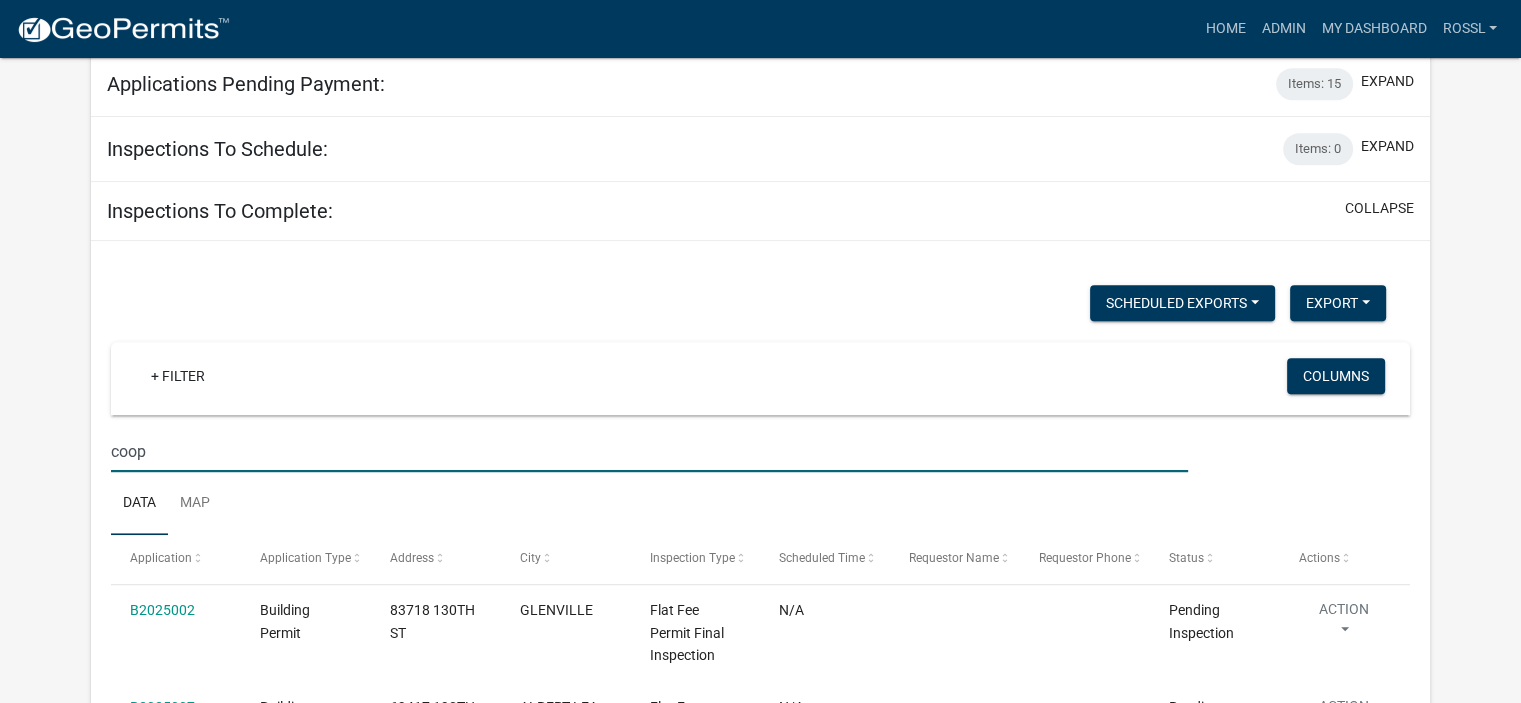 click on "Data Map" 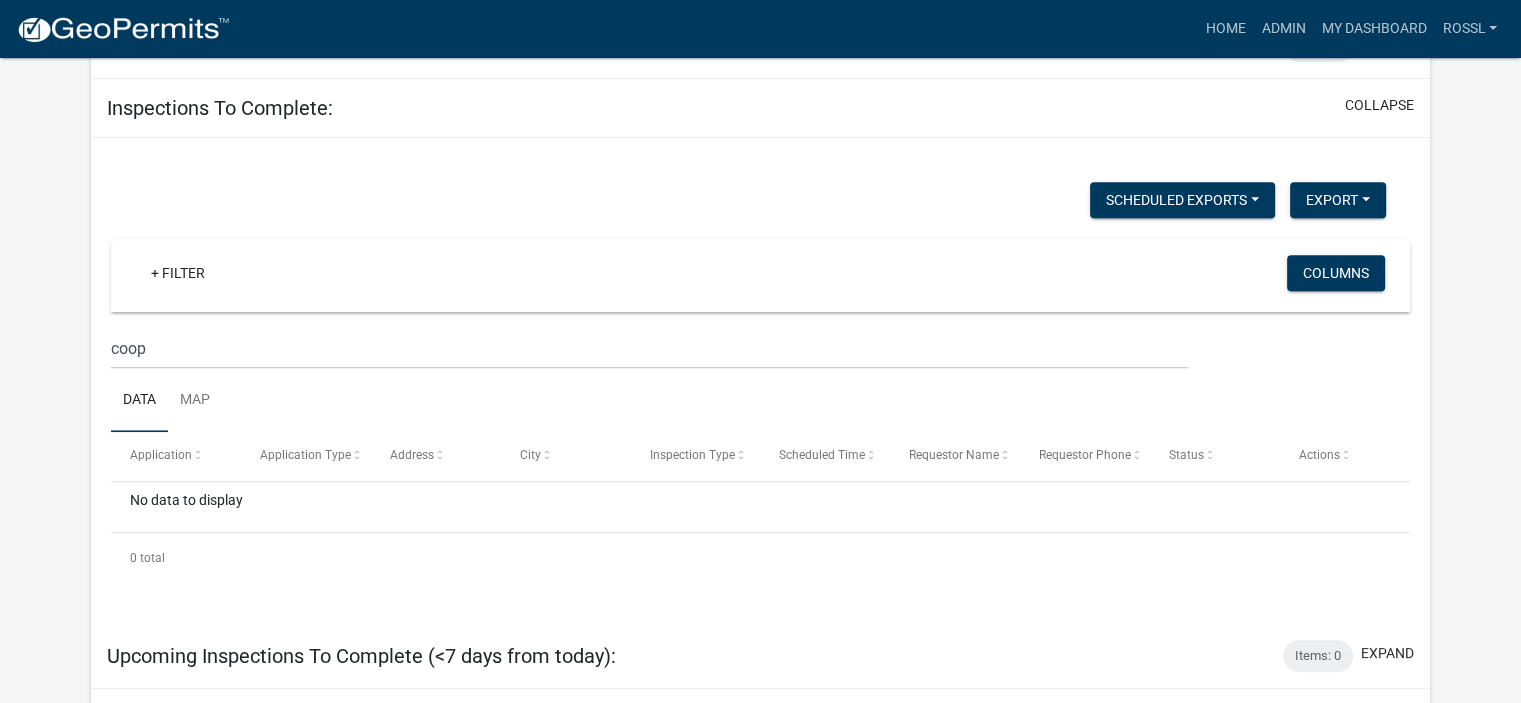 scroll, scrollTop: 1344, scrollLeft: 0, axis: vertical 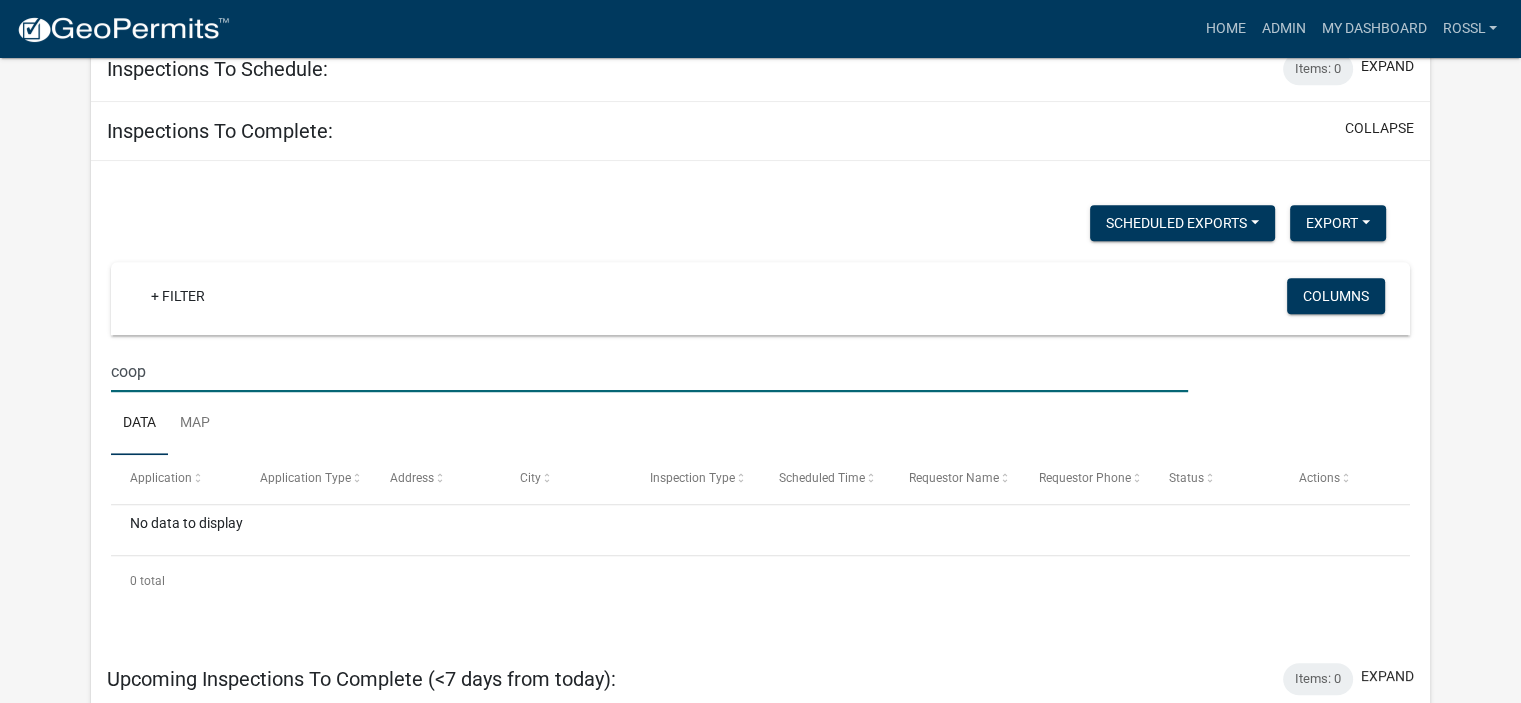 click on "coop" at bounding box center [649, 371] 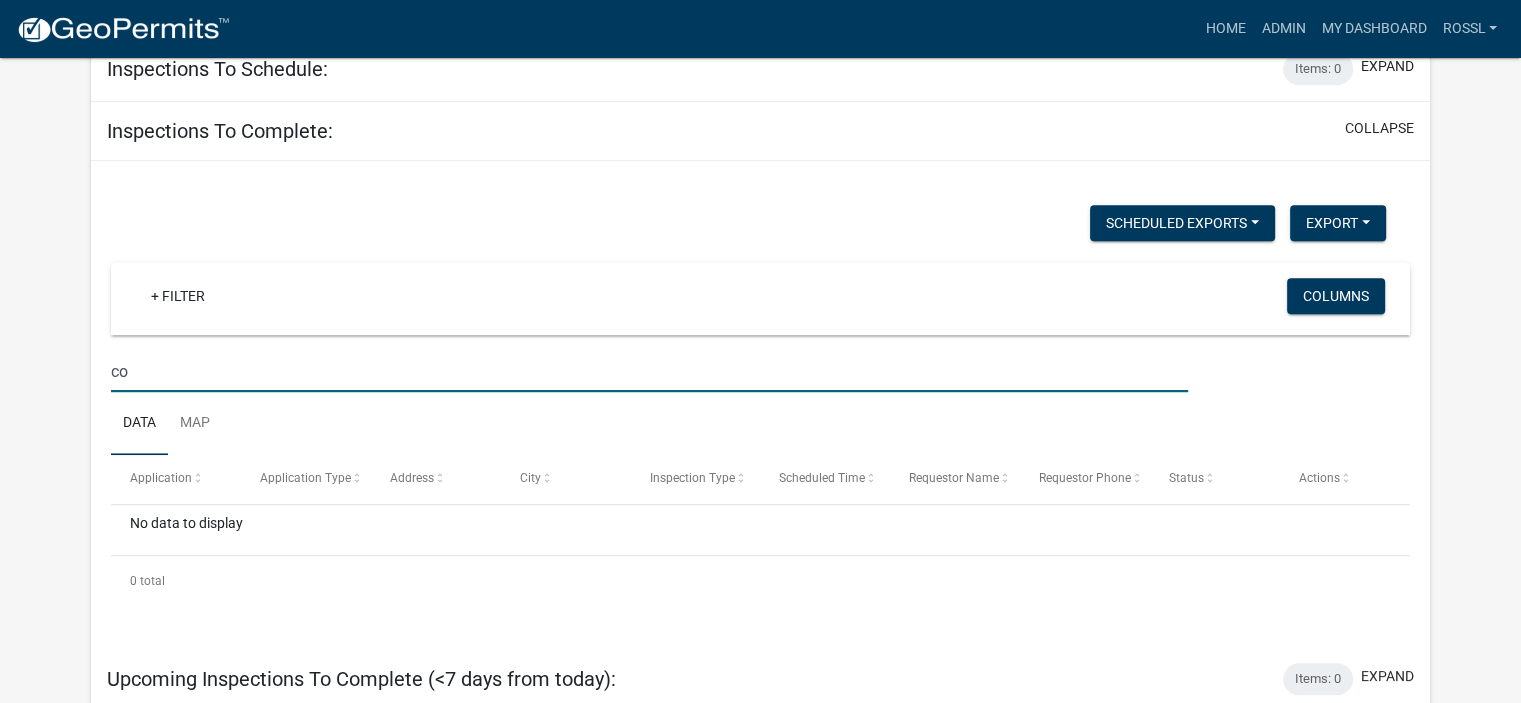 type on "c" 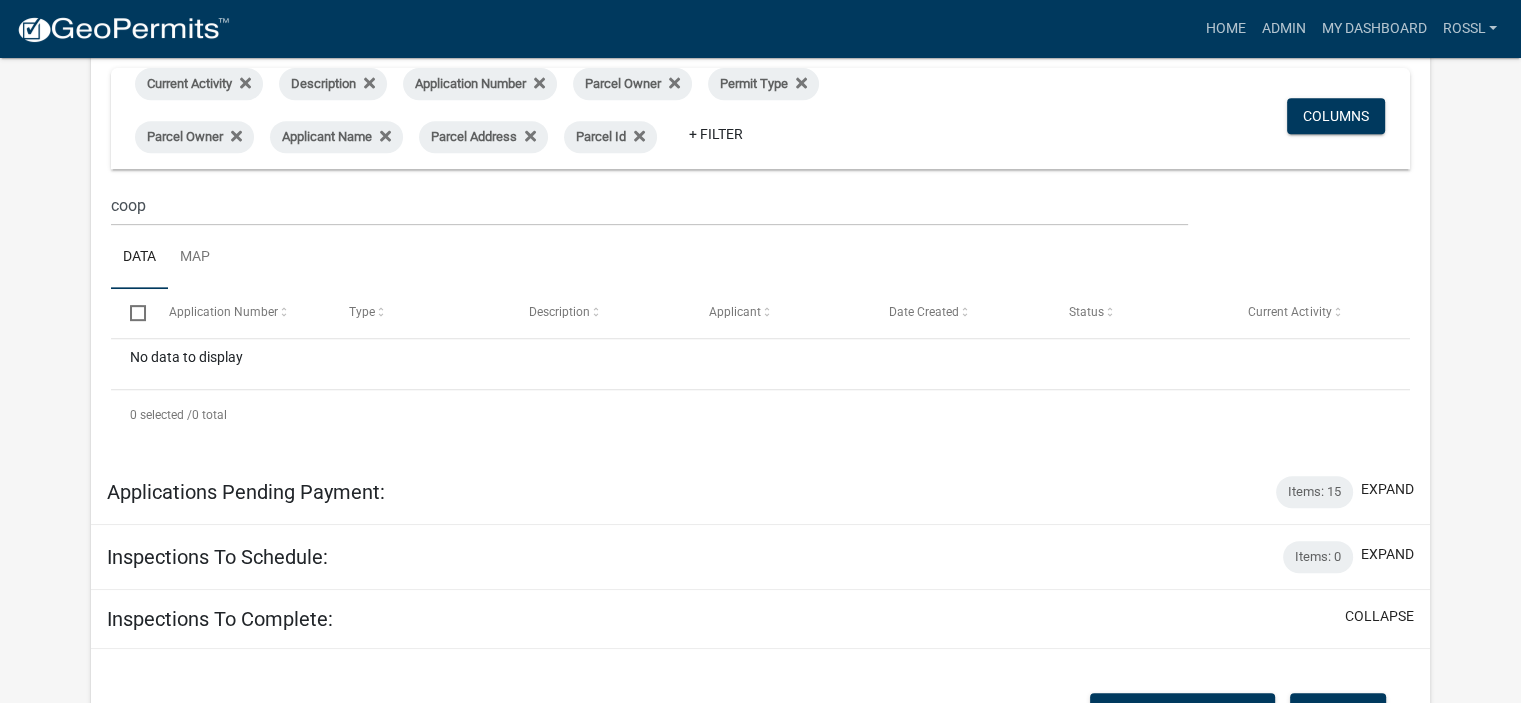 scroll, scrollTop: 844, scrollLeft: 0, axis: vertical 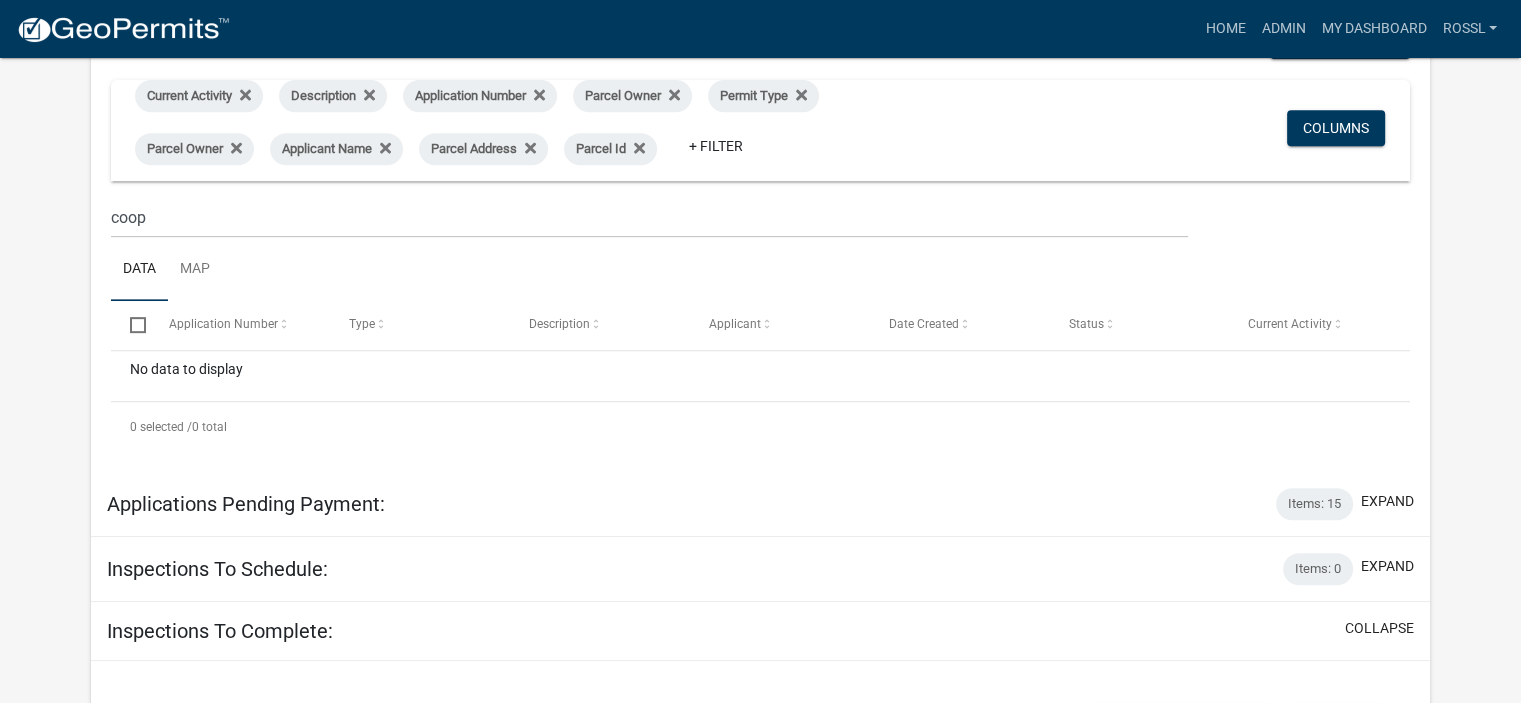 type 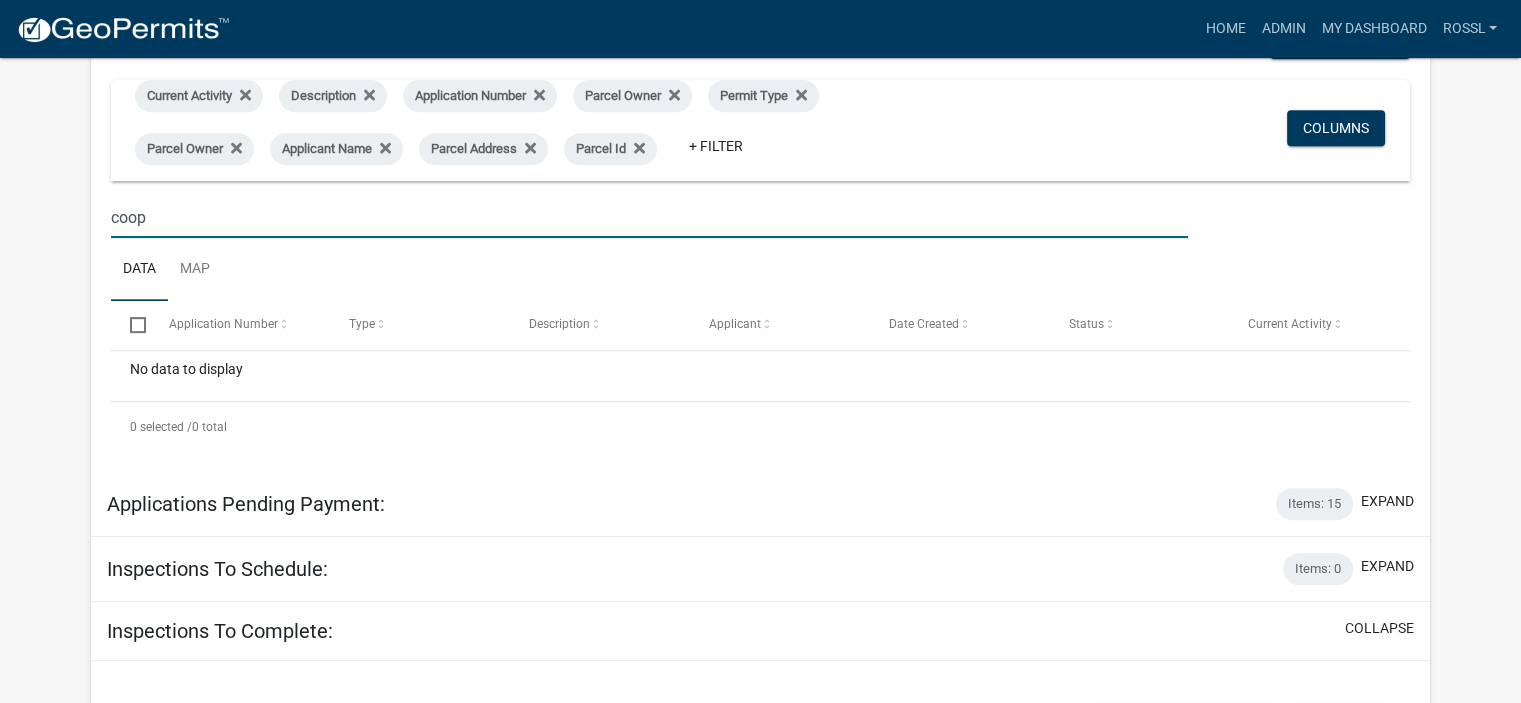 click on "coop" at bounding box center [649, 217] 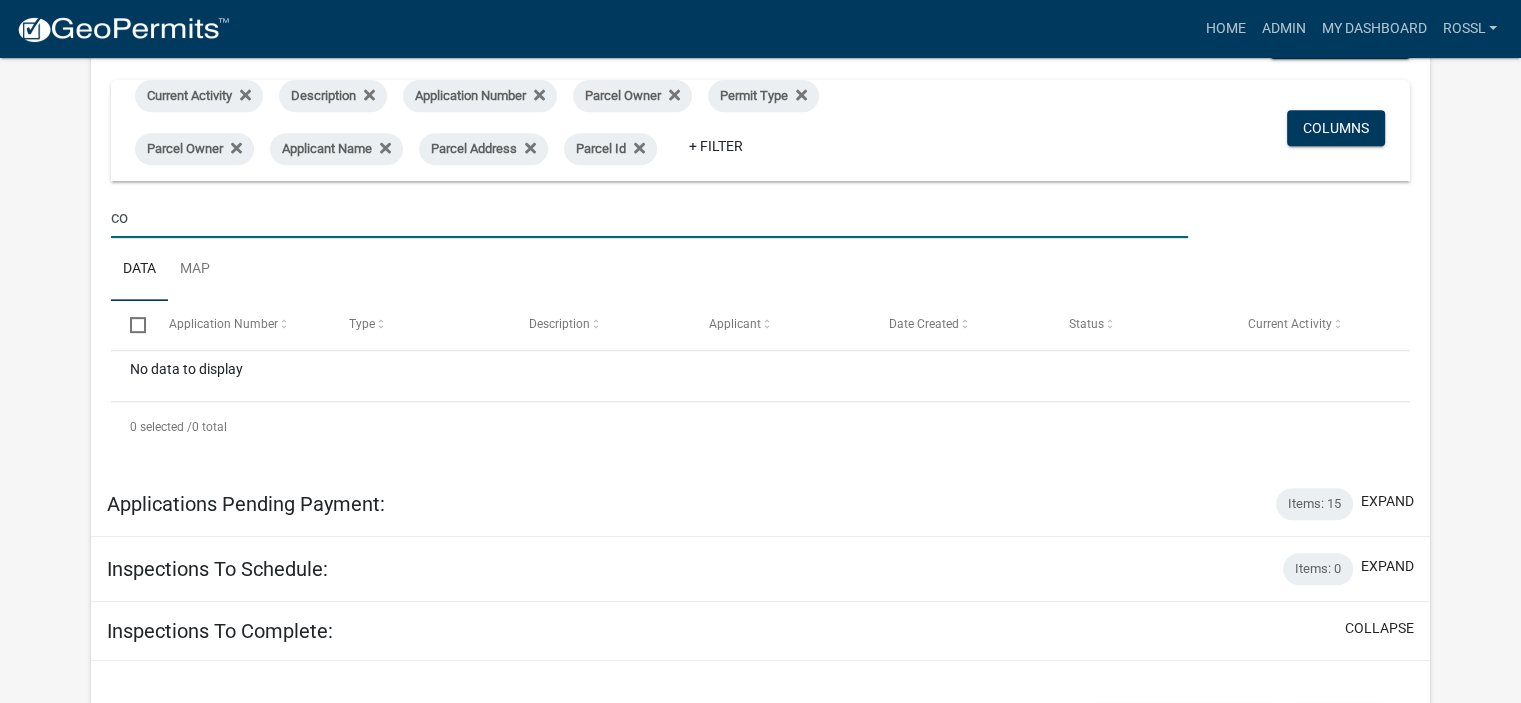 type on "c" 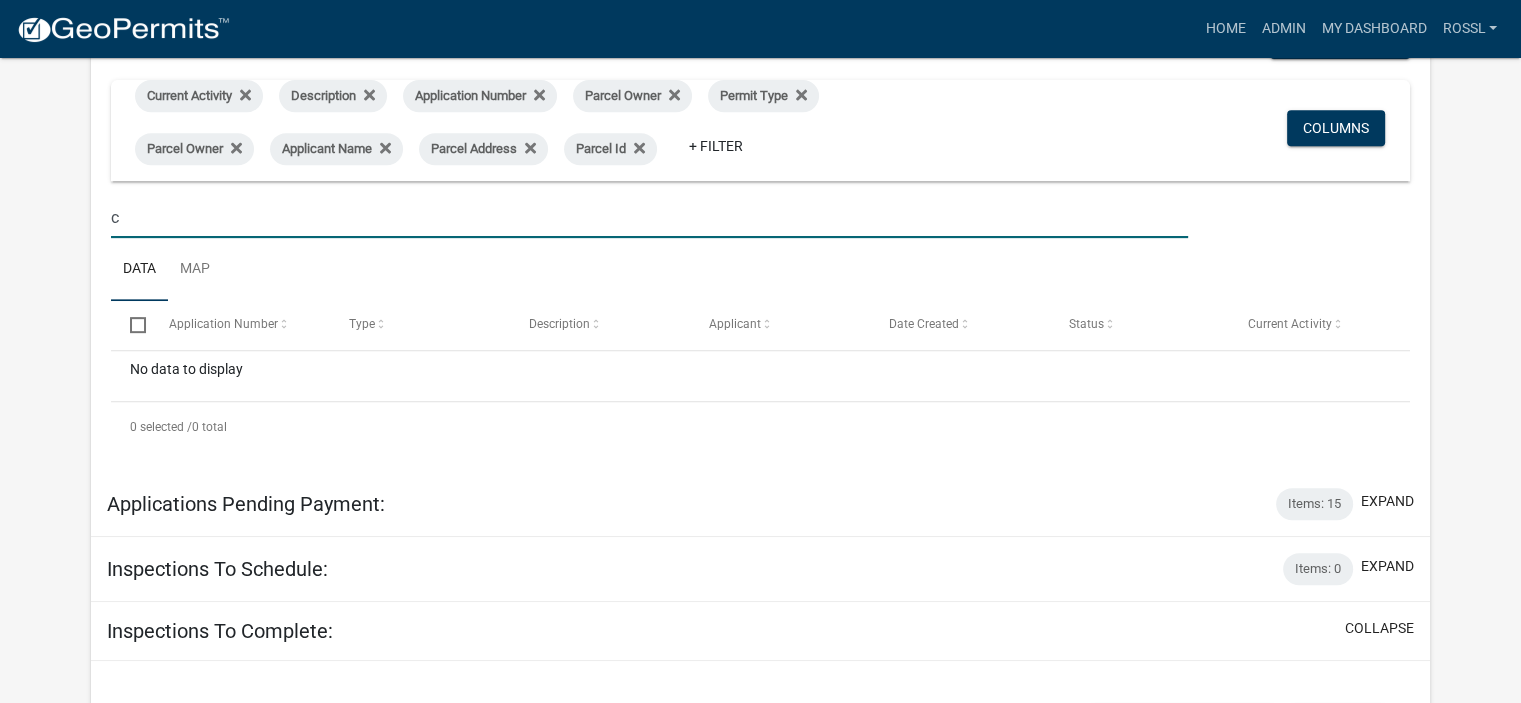 type 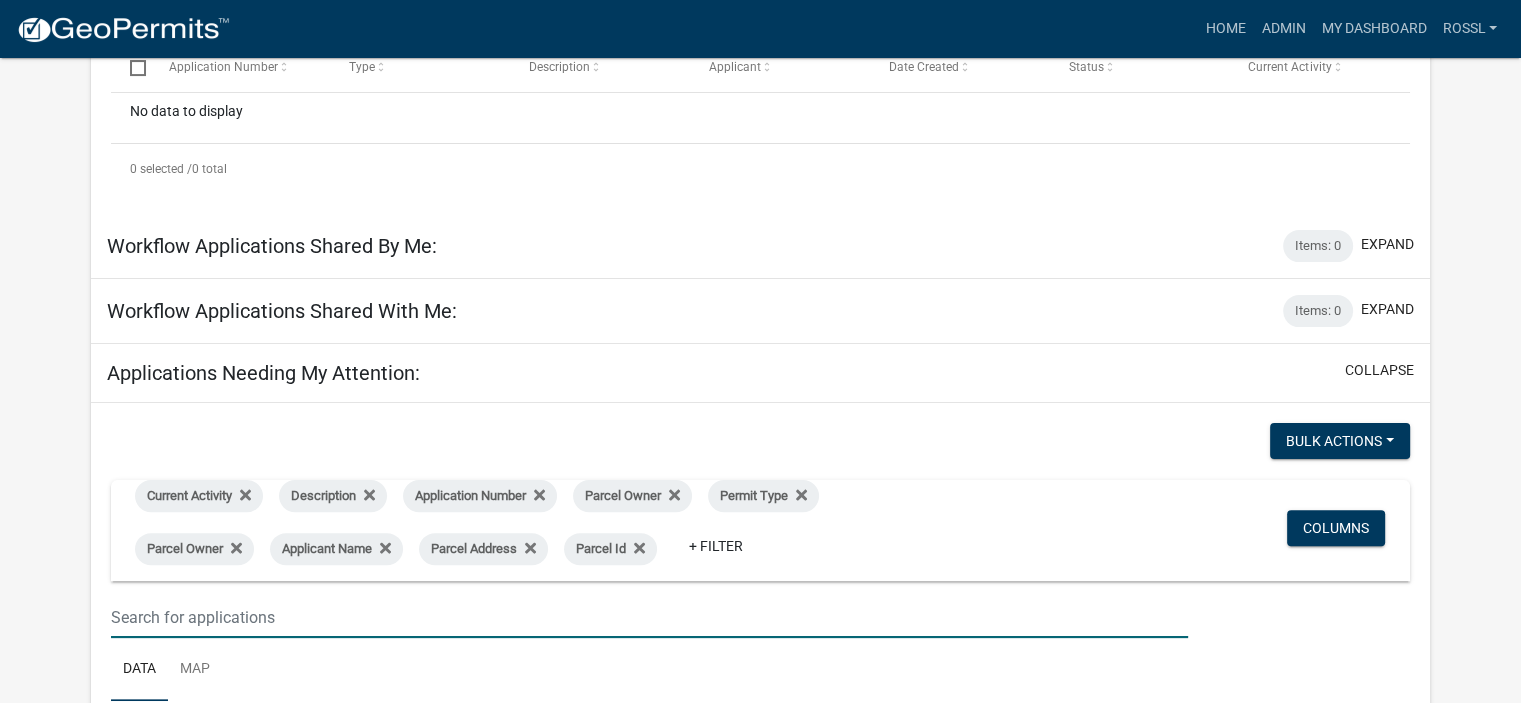 select on "2: 50" 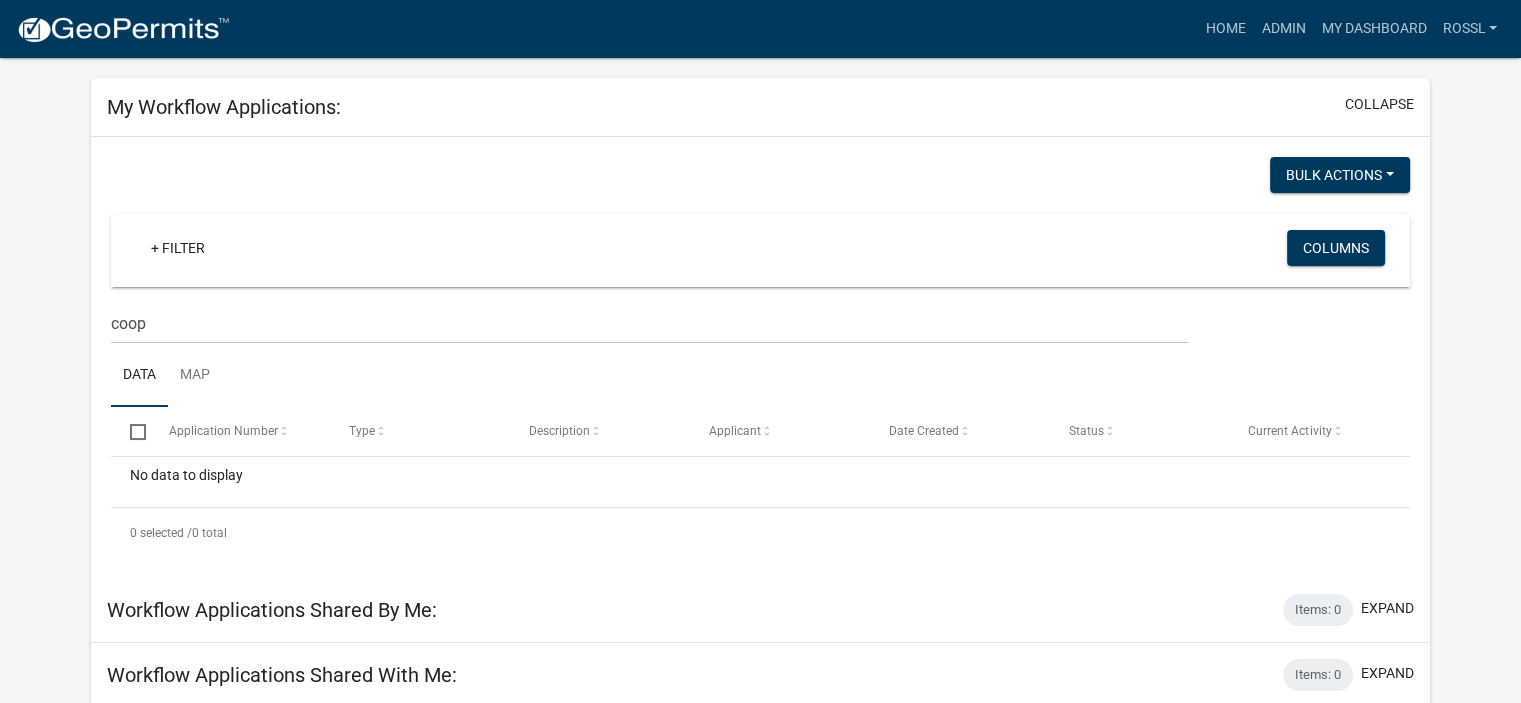 scroll, scrollTop: 44, scrollLeft: 0, axis: vertical 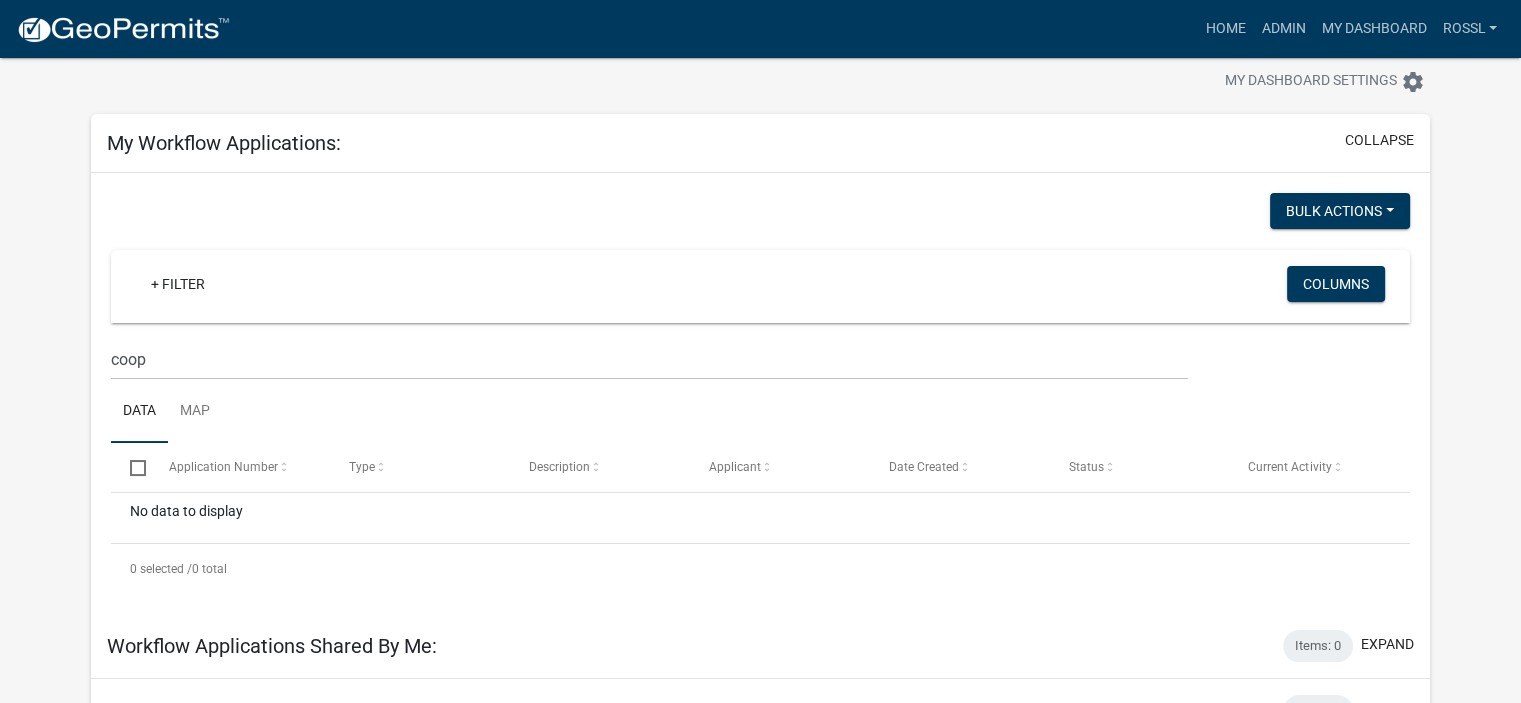 type 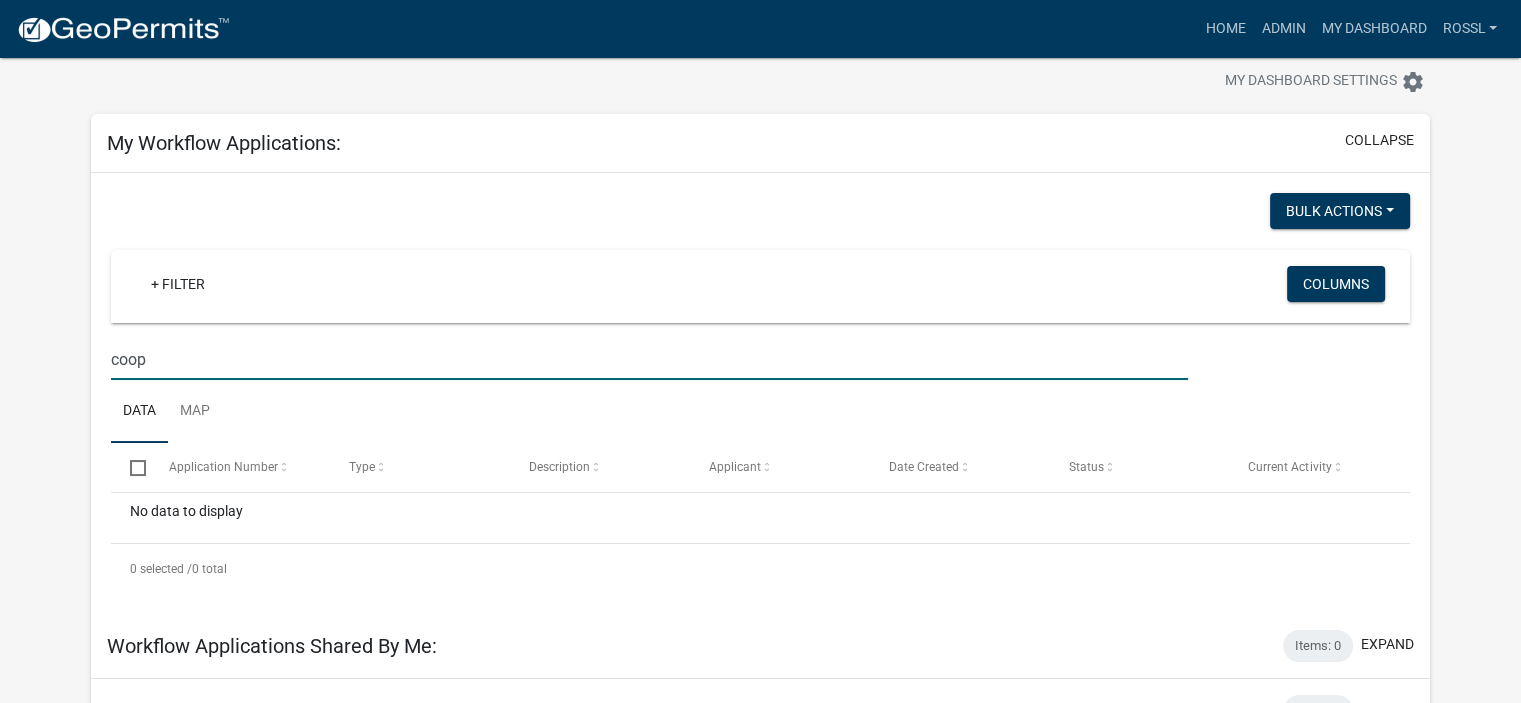 click on "coop" at bounding box center [649, 359] 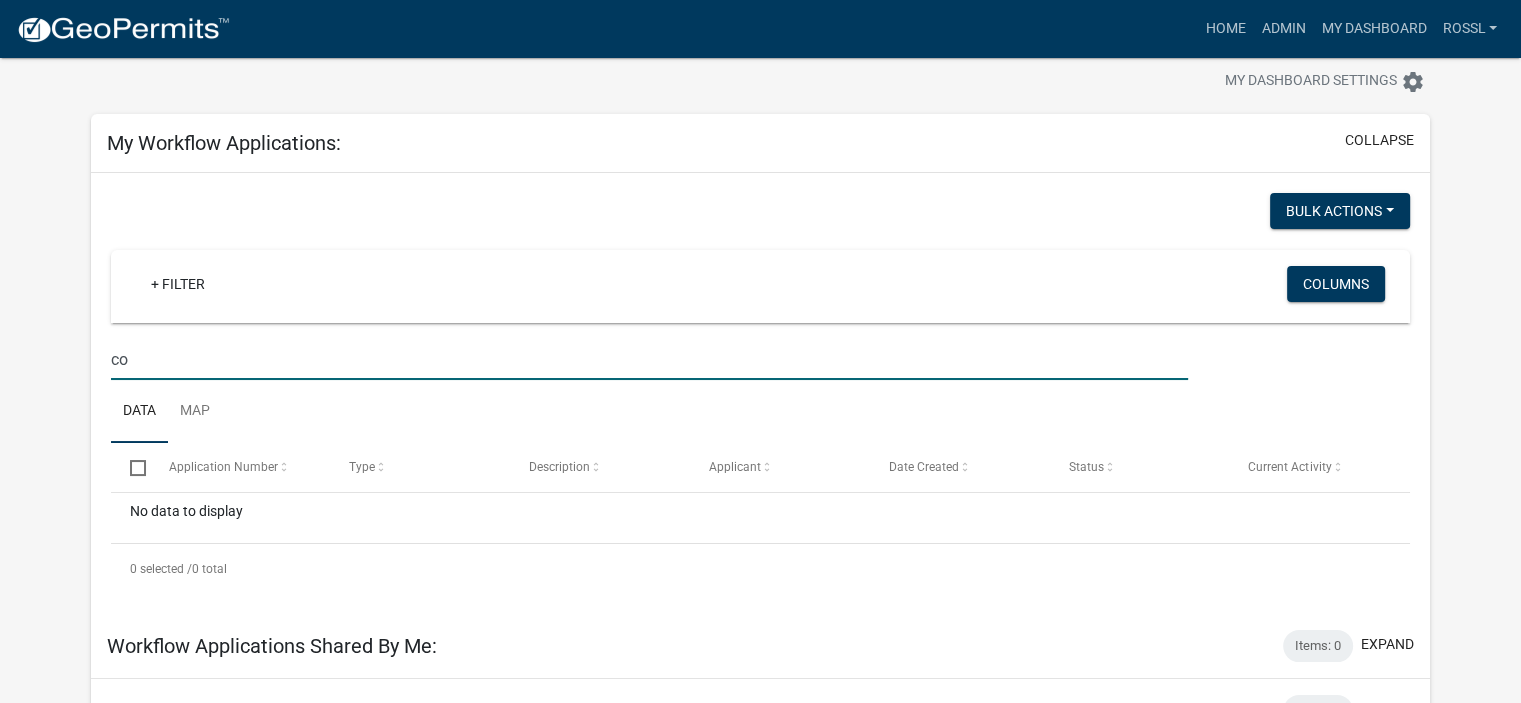 type on "c" 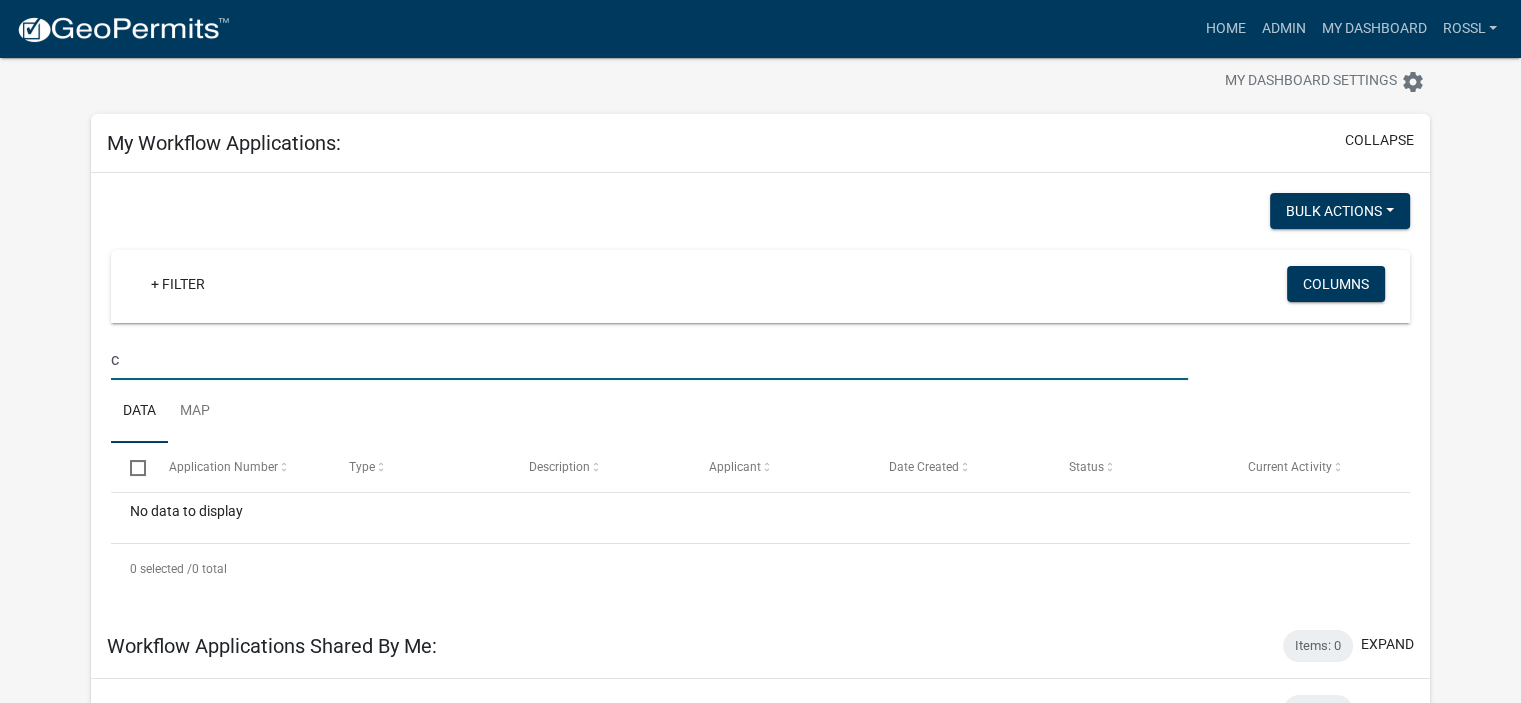 type 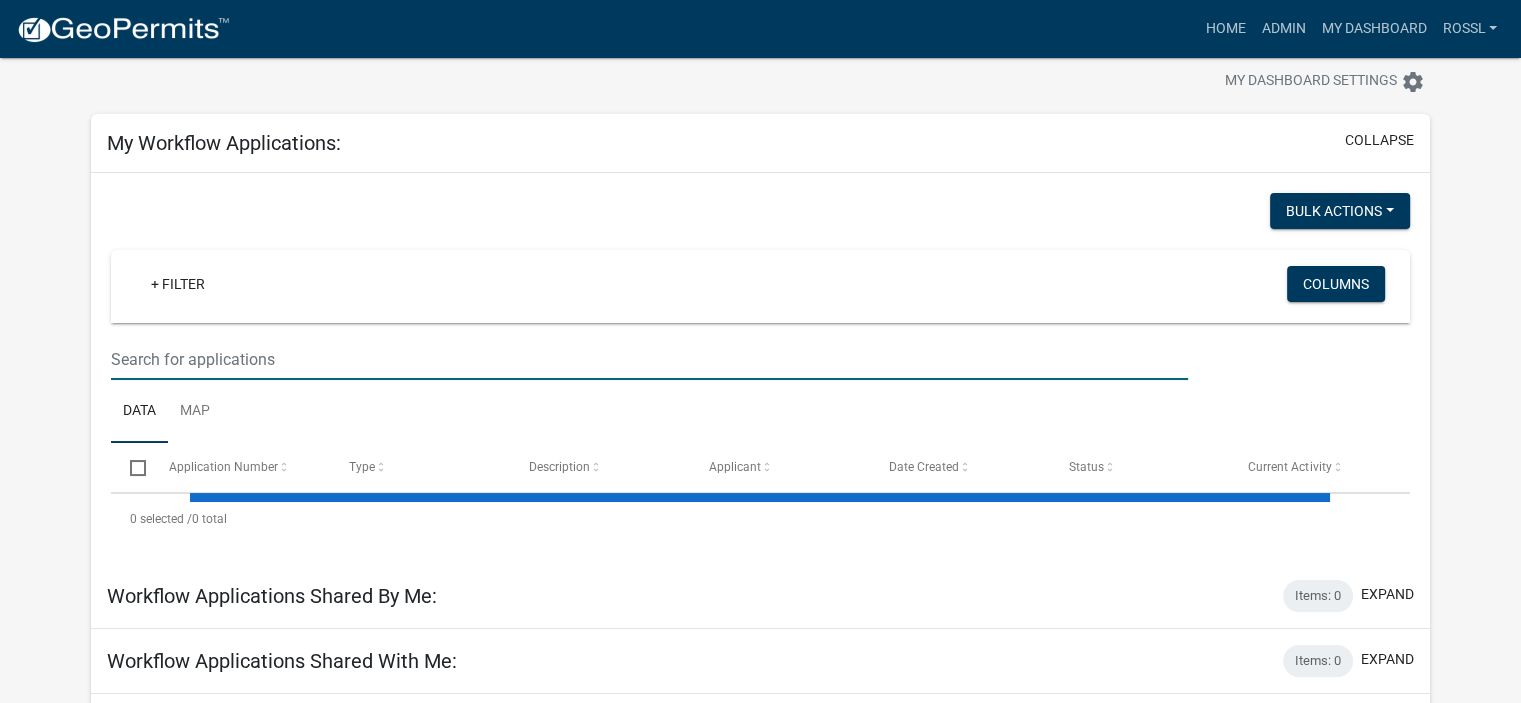 select on "2: 50" 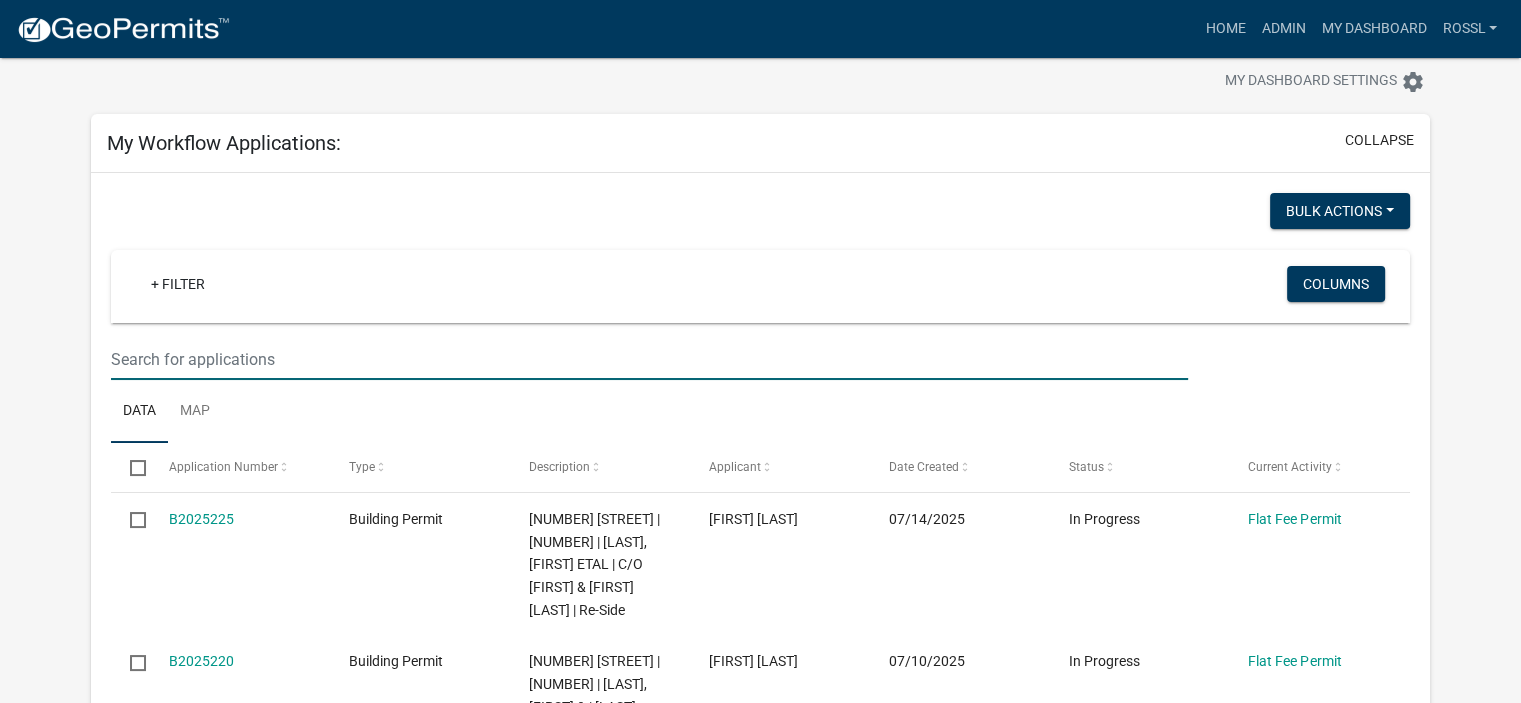 scroll, scrollTop: 0, scrollLeft: 0, axis: both 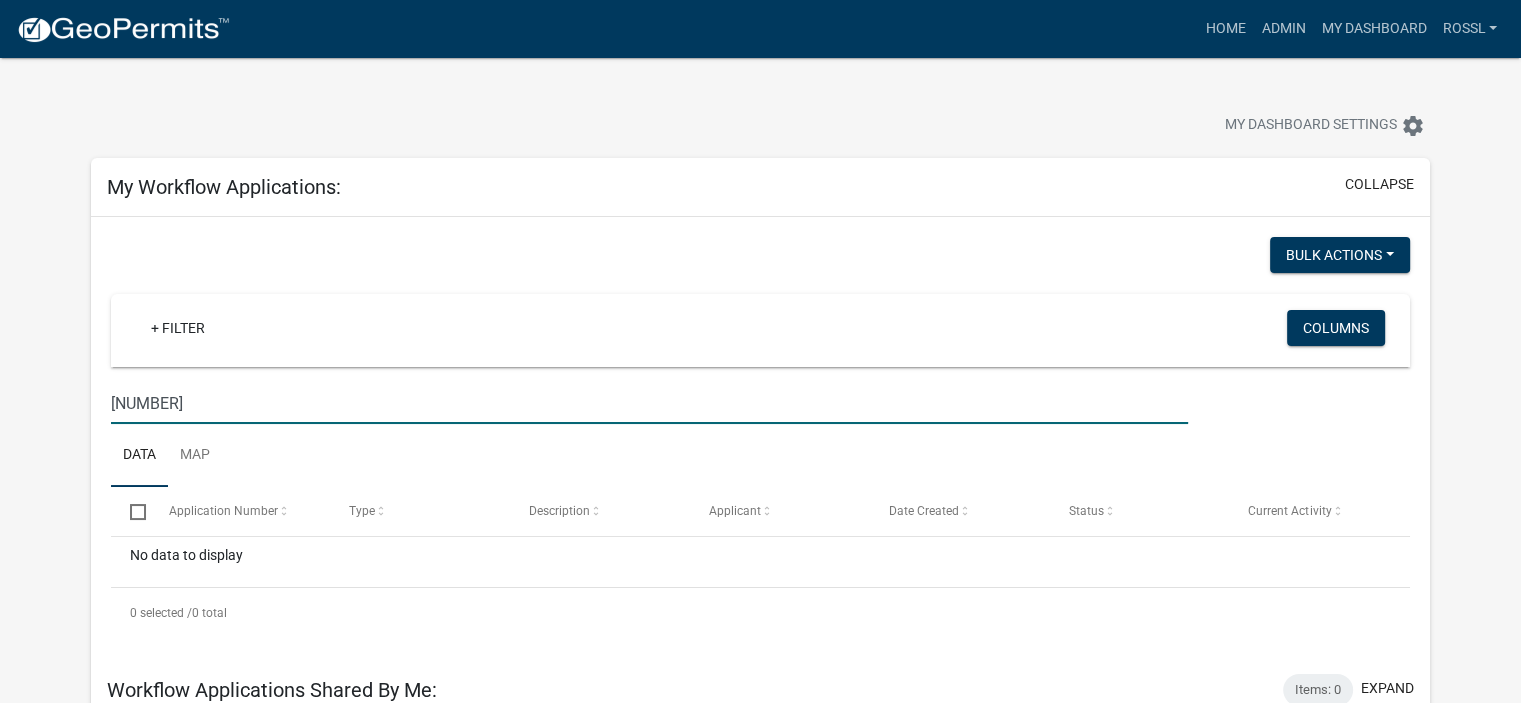 type on "[NUMBER]" 